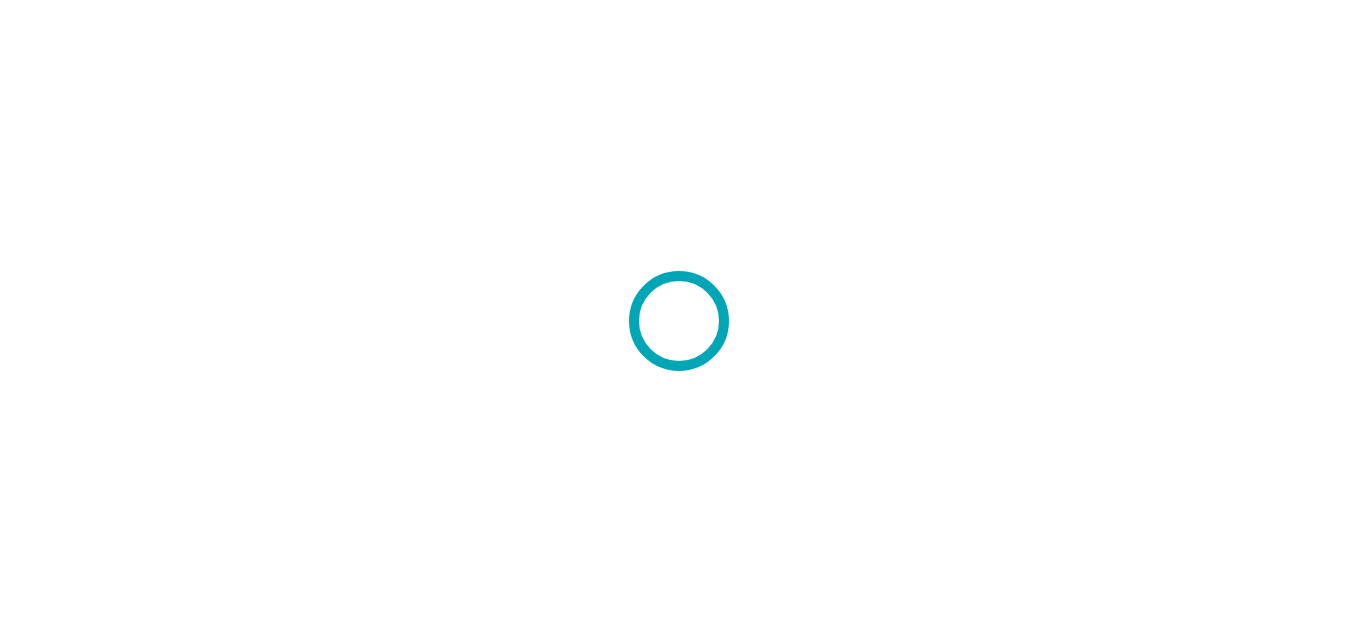 scroll, scrollTop: 0, scrollLeft: 0, axis: both 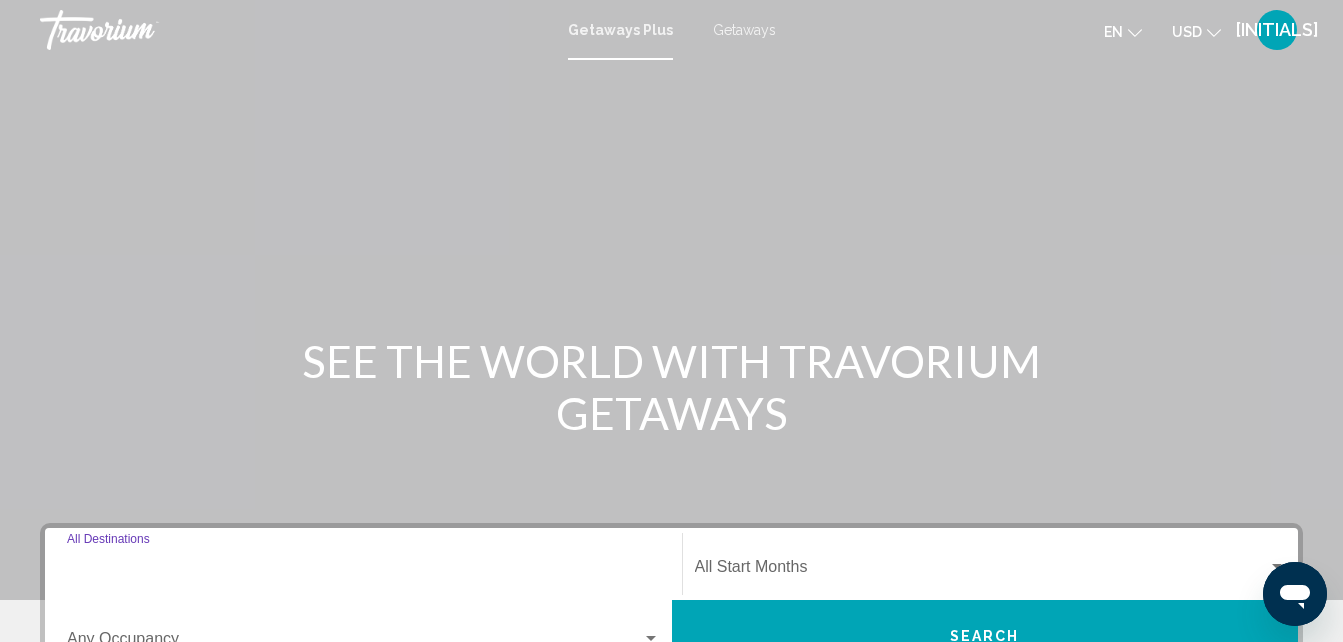 click on "Destination All Destinations" at bounding box center (363, 571) 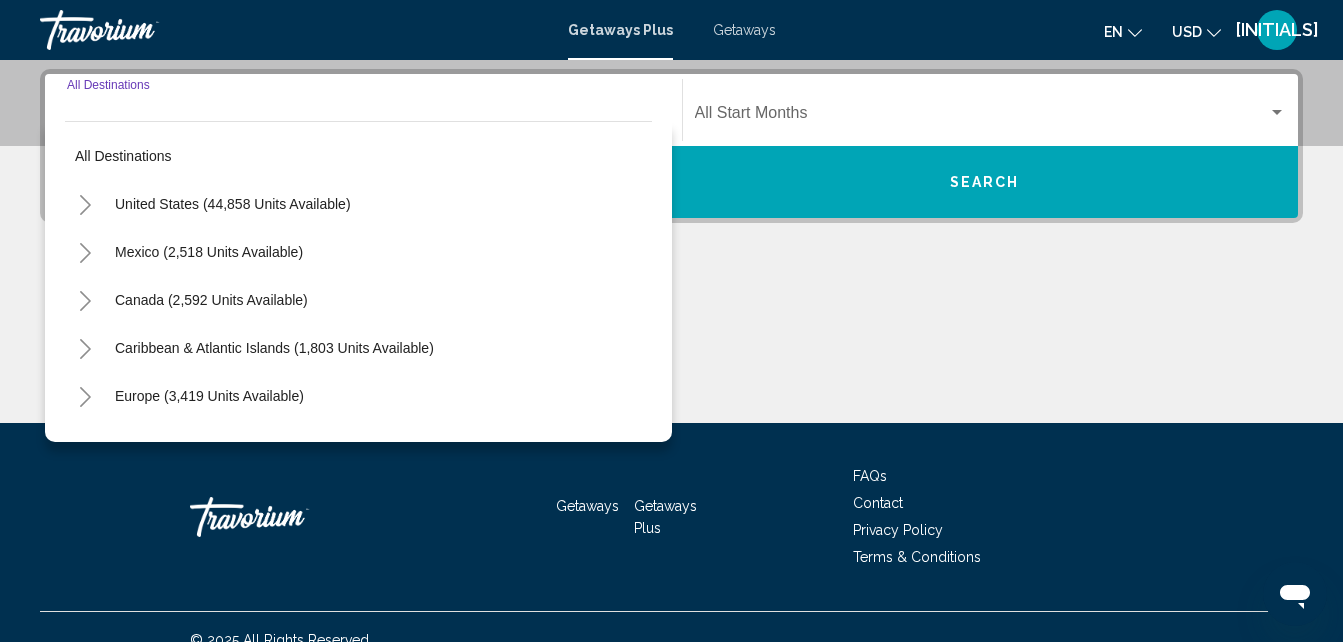 scroll, scrollTop: 458, scrollLeft: 0, axis: vertical 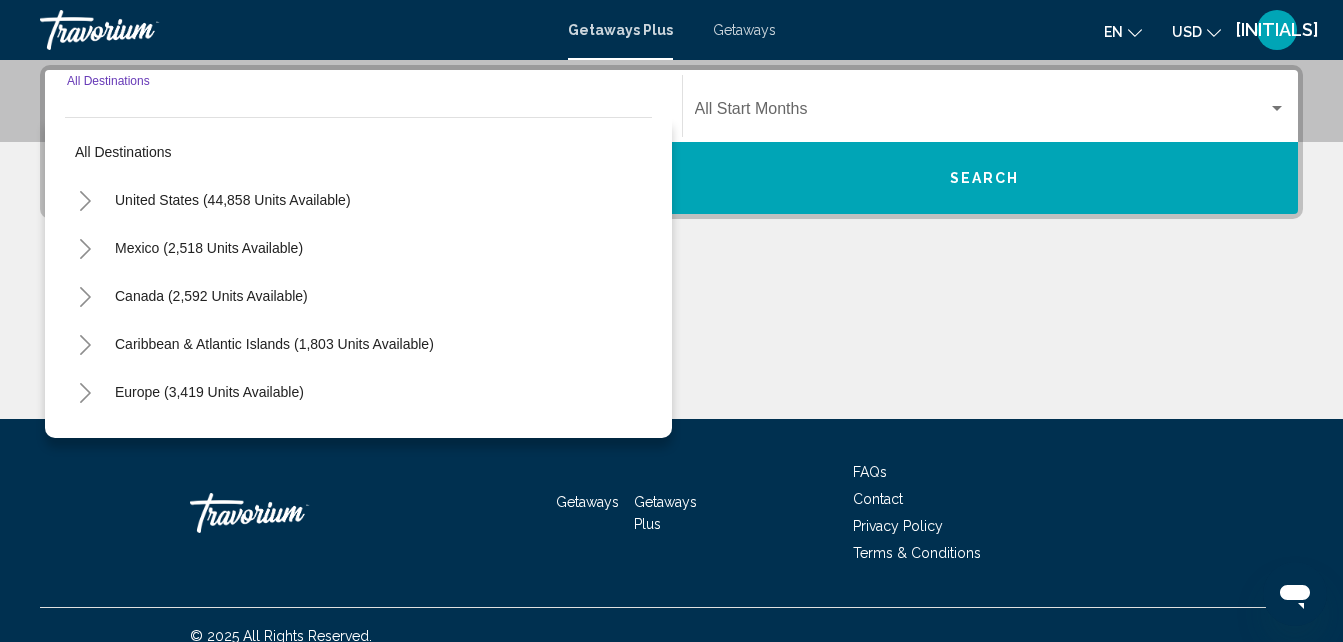 click 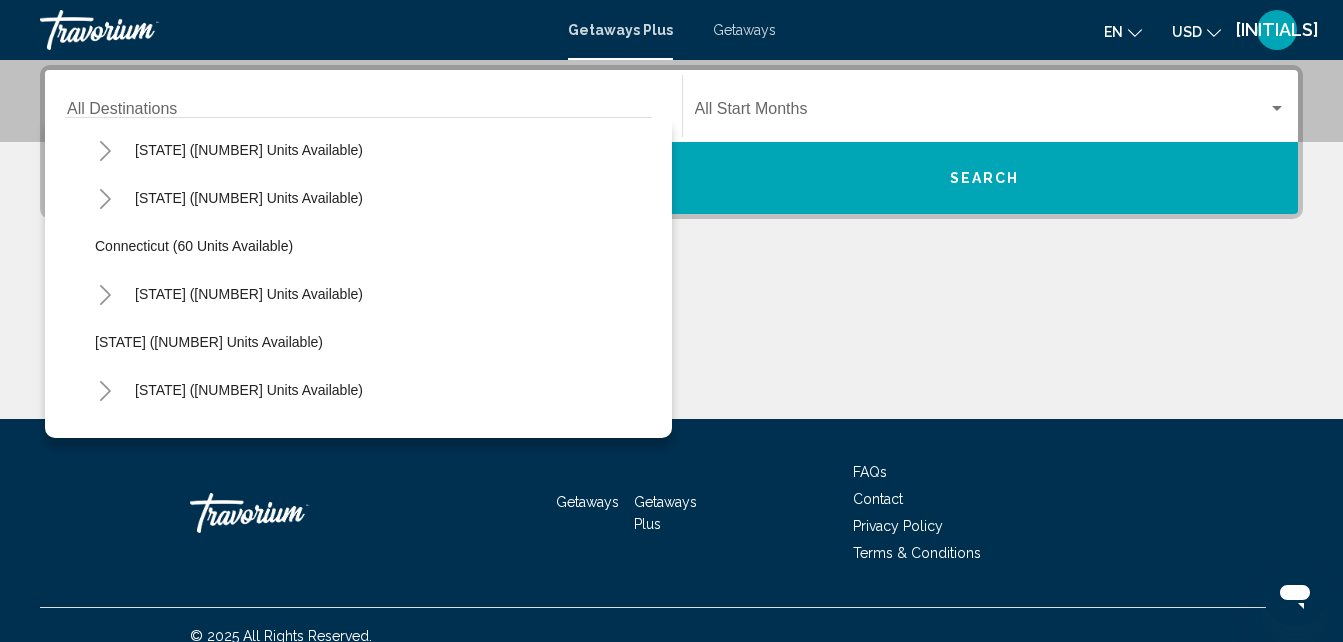 scroll, scrollTop: 213, scrollLeft: 0, axis: vertical 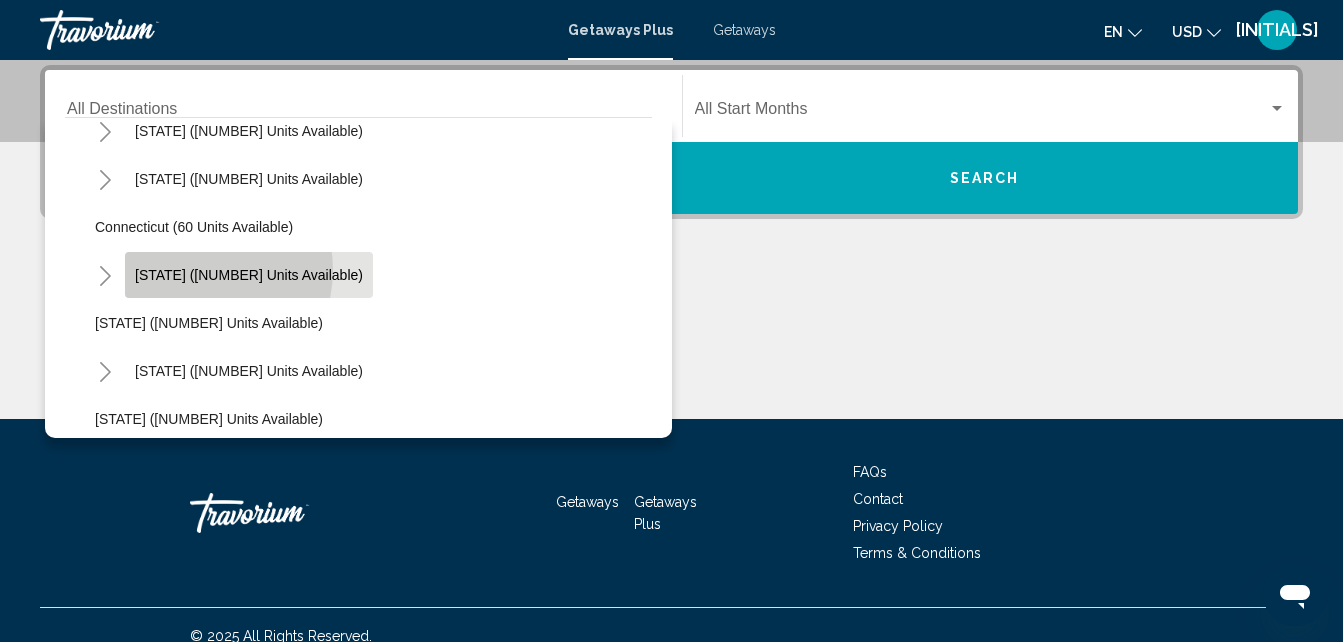 click on "Florida (8,881 units available)" 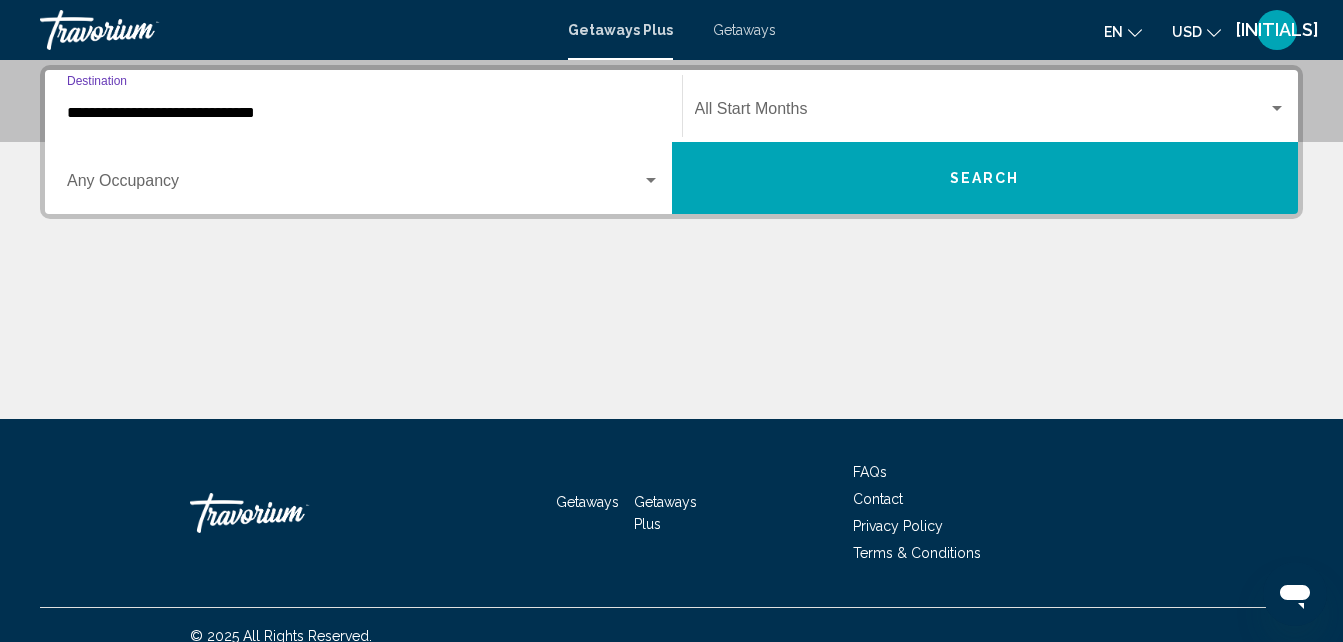 click on "**********" at bounding box center (363, 113) 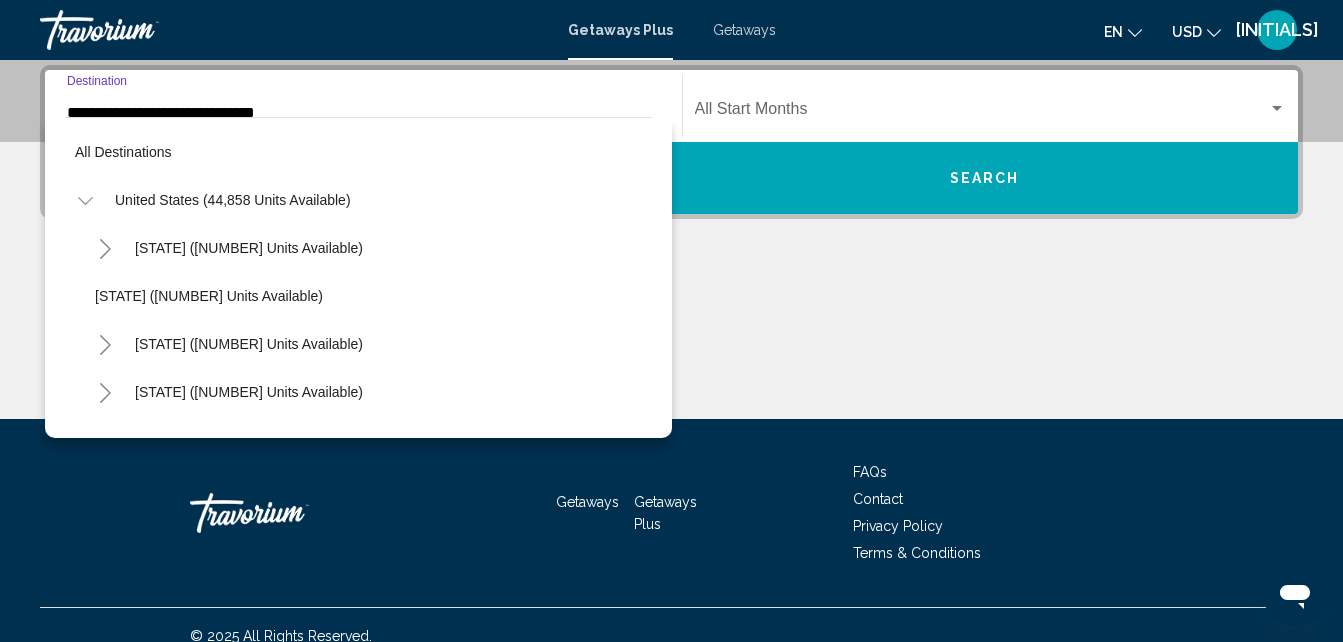 scroll, scrollTop: 410, scrollLeft: 0, axis: vertical 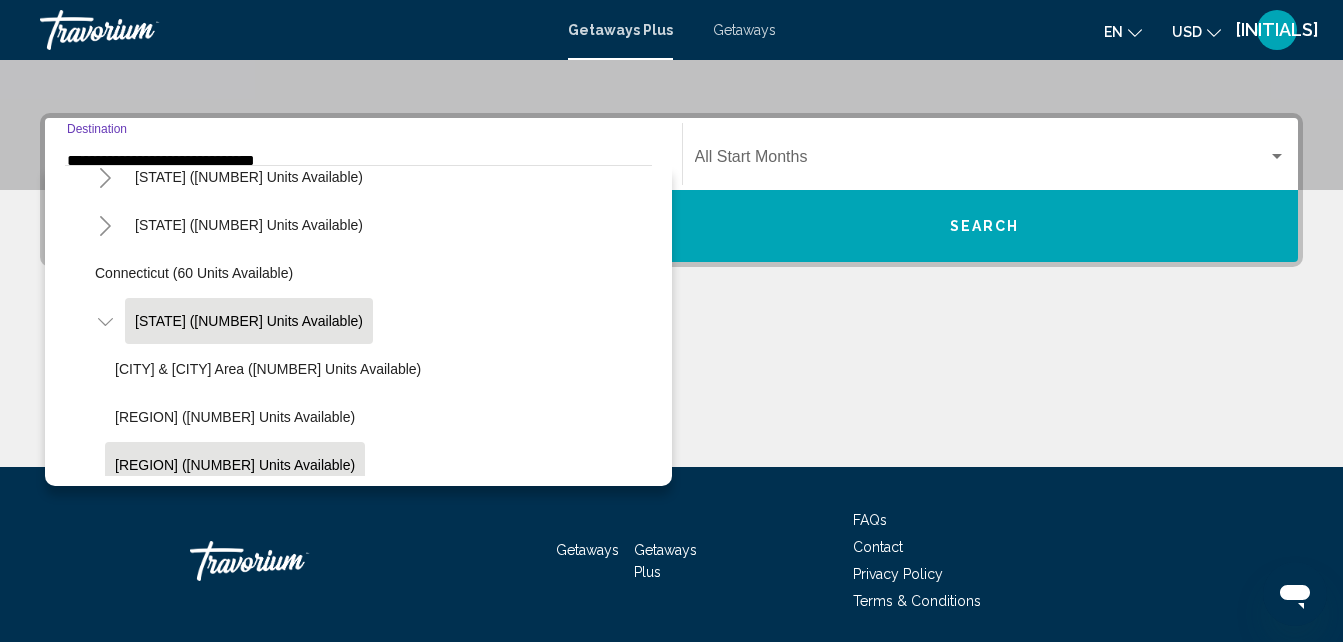 click on "West Coast (698 units available)" 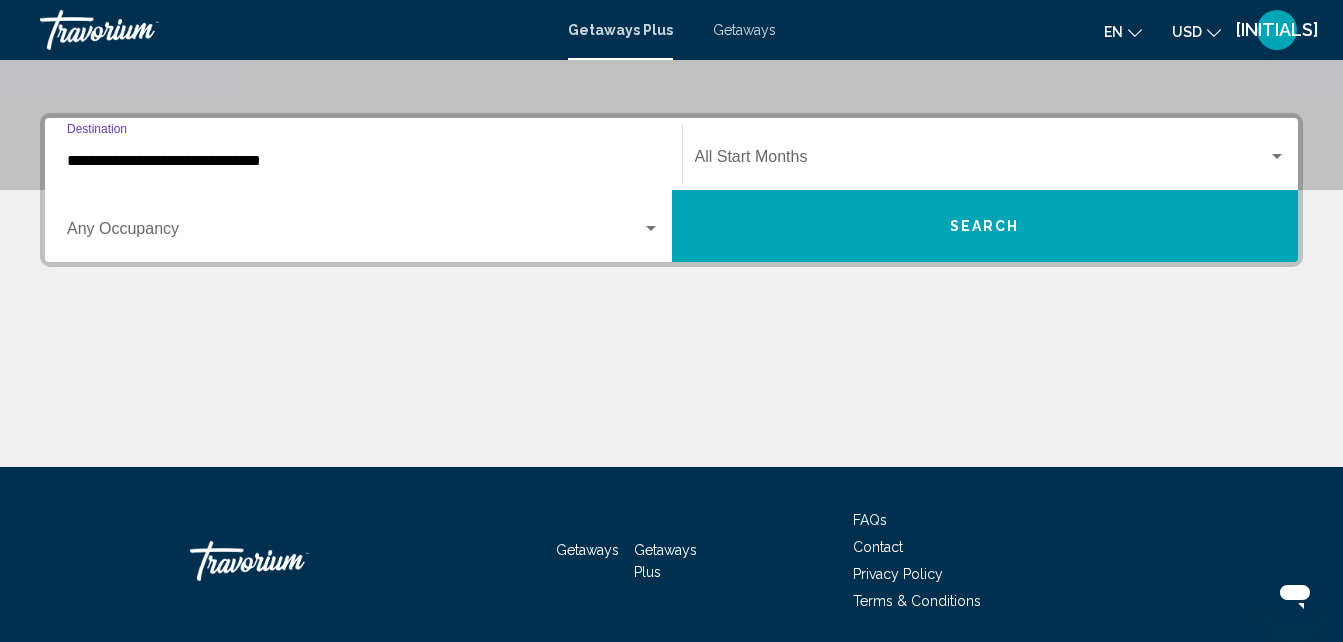 scroll, scrollTop: 458, scrollLeft: 0, axis: vertical 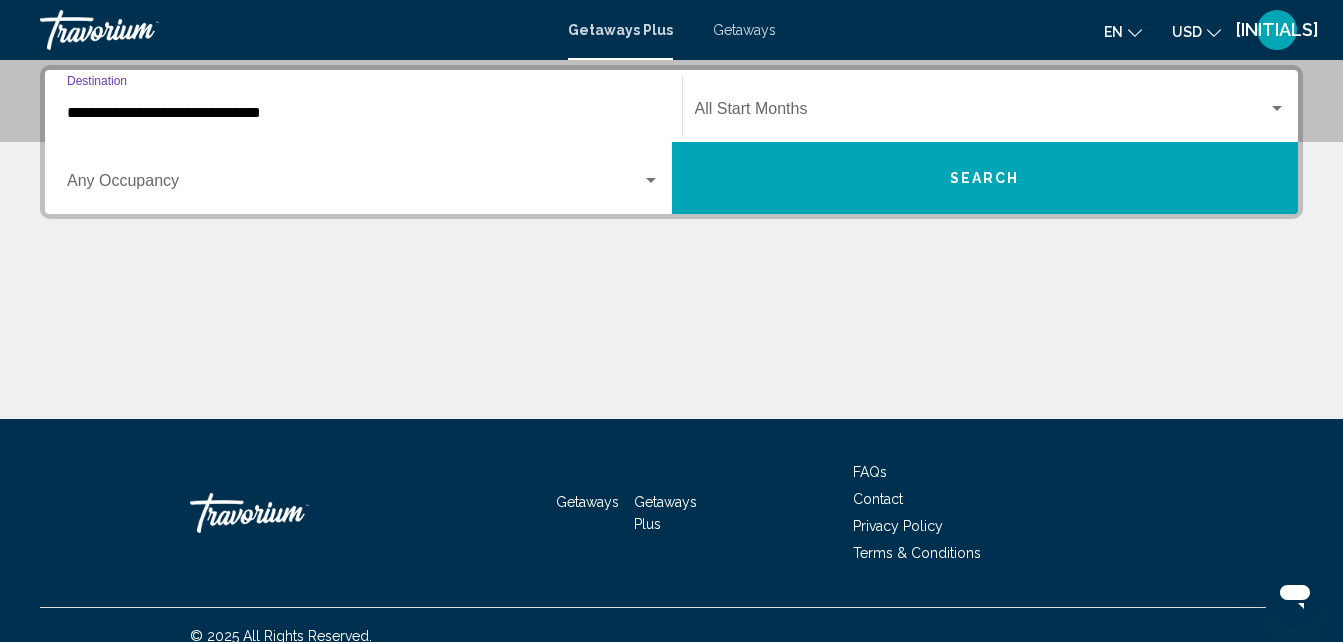 click at bounding box center (354, 185) 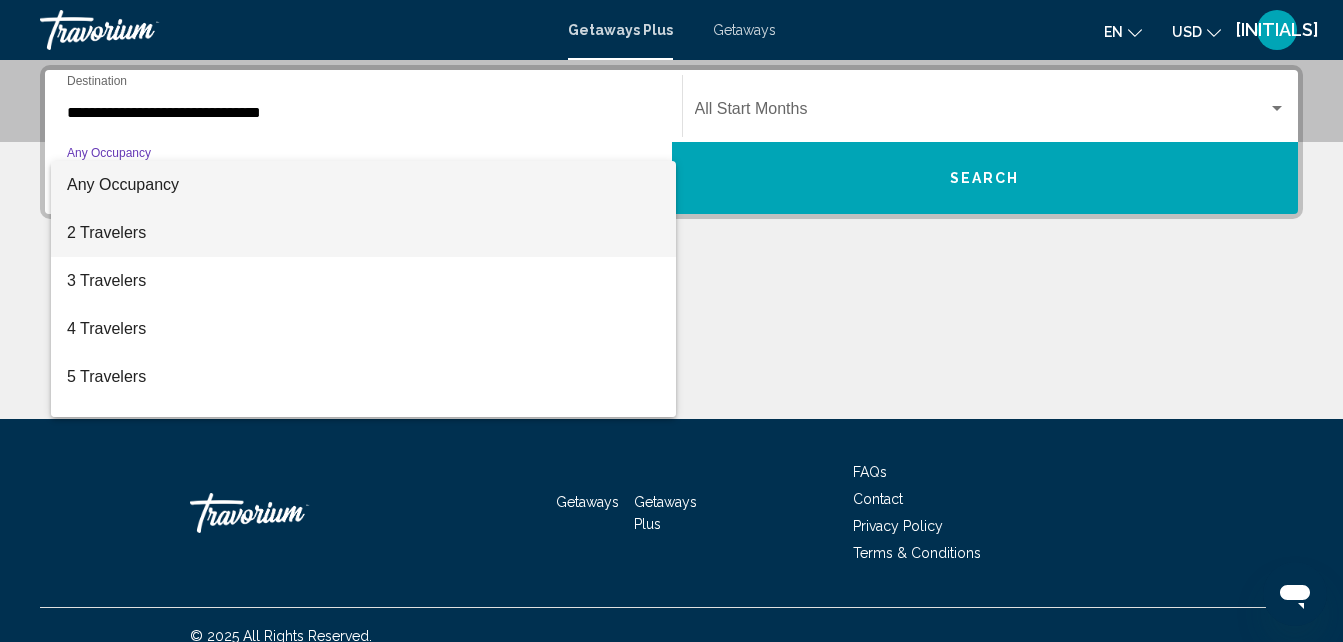 click on "2 Travelers" at bounding box center (363, 233) 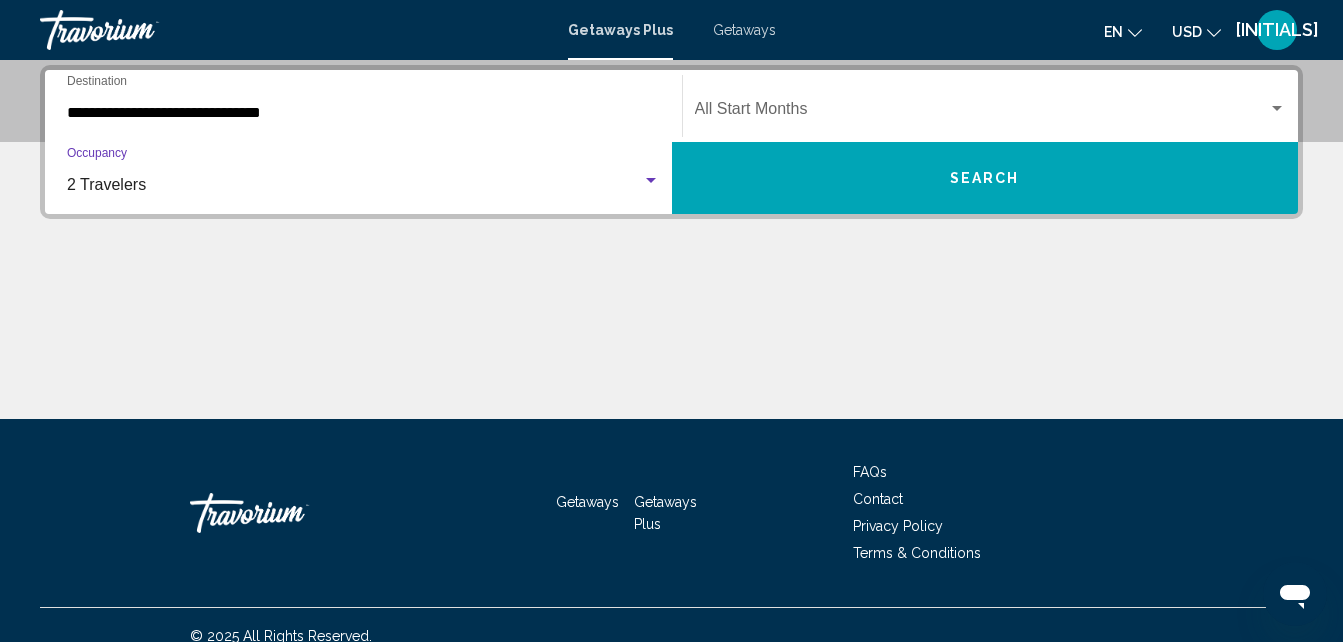 click at bounding box center (982, 113) 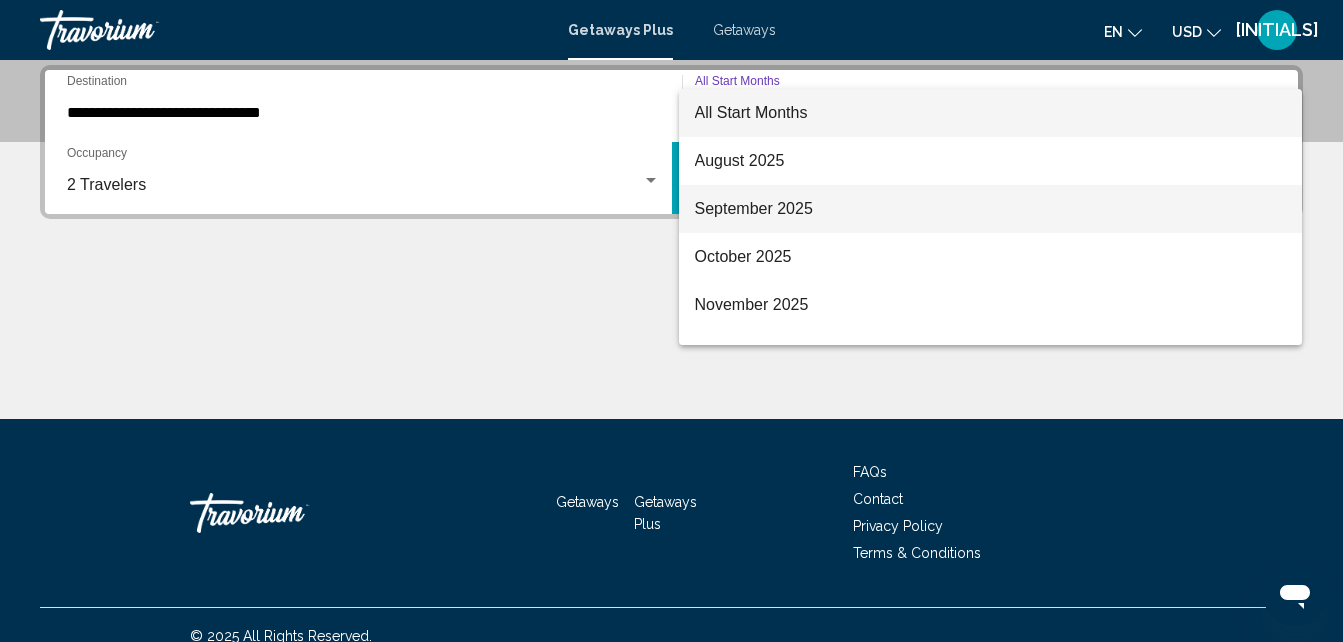 click on "September 2025" at bounding box center (991, 209) 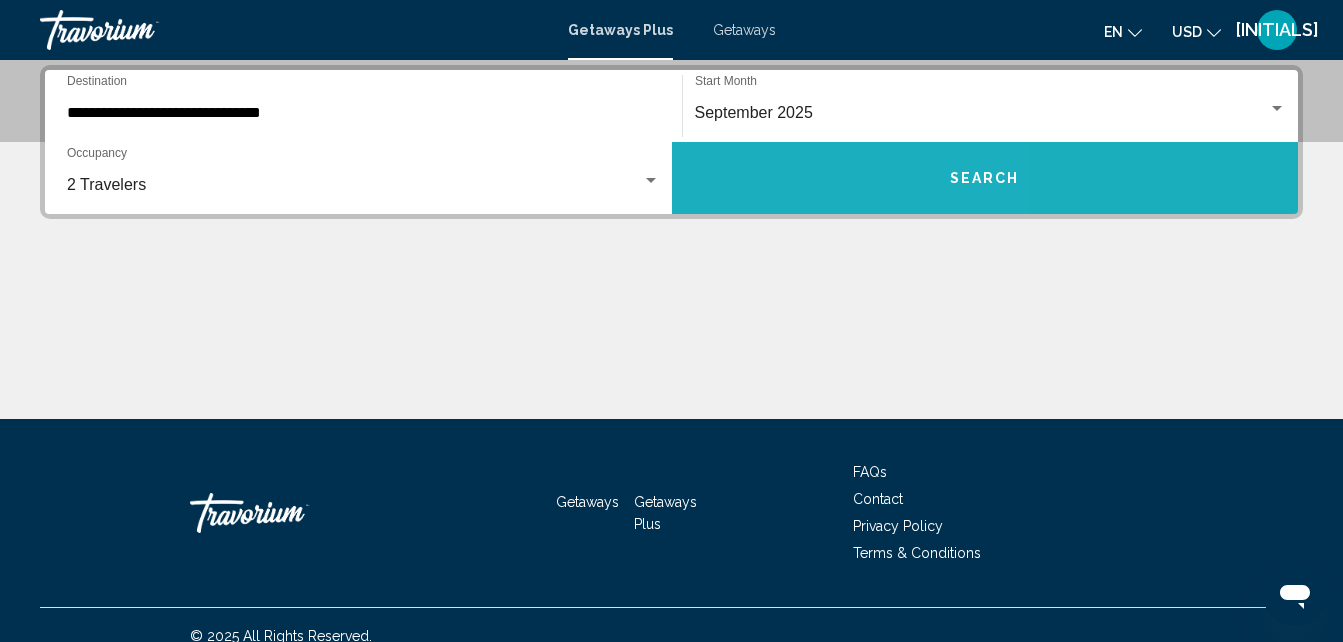 click on "Search" at bounding box center [985, 178] 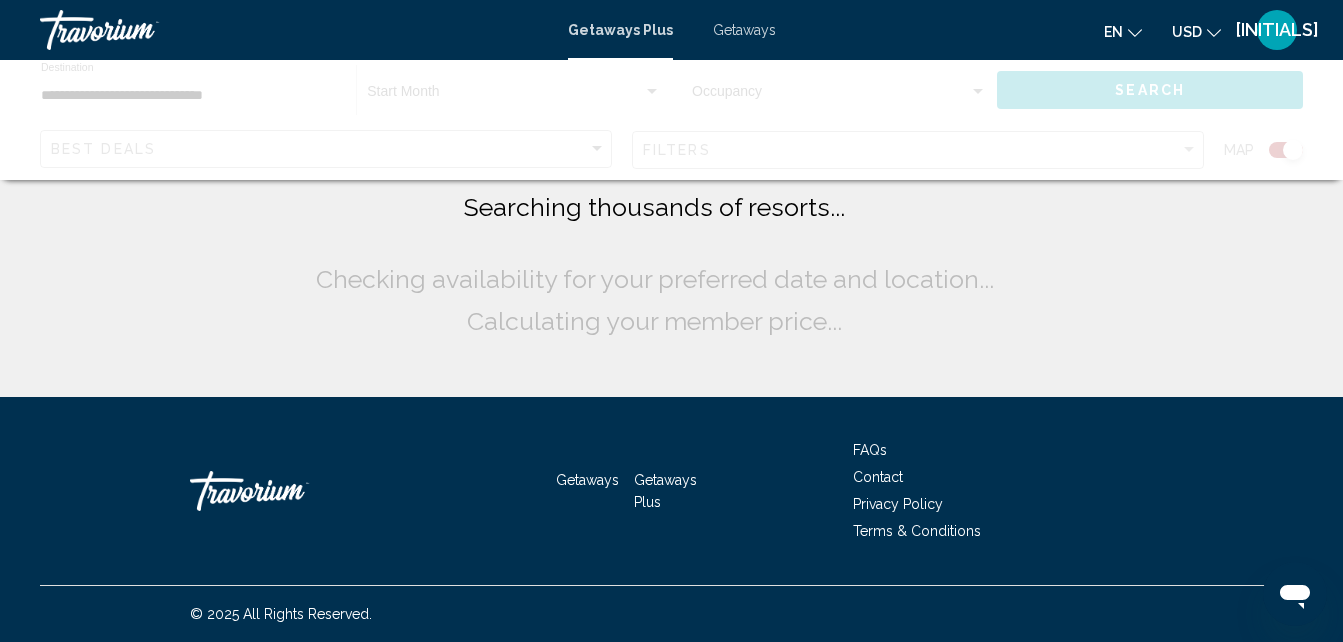 scroll, scrollTop: 0, scrollLeft: 0, axis: both 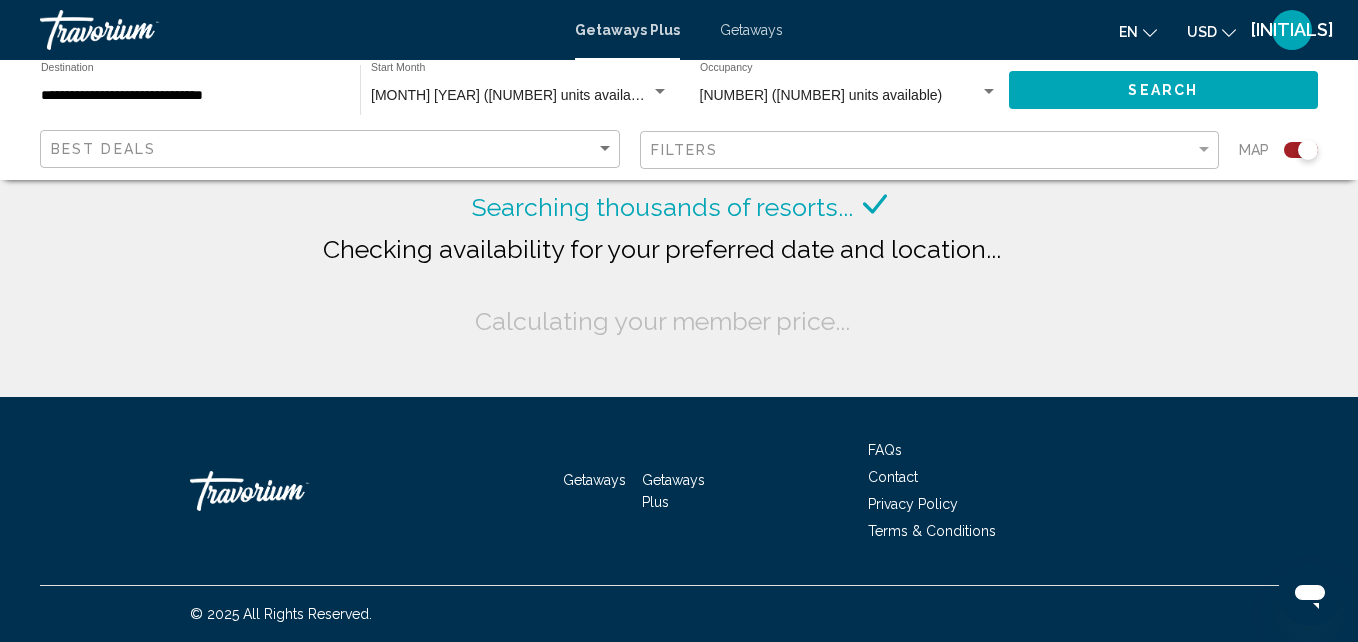 click on "Getaways" at bounding box center (751, 30) 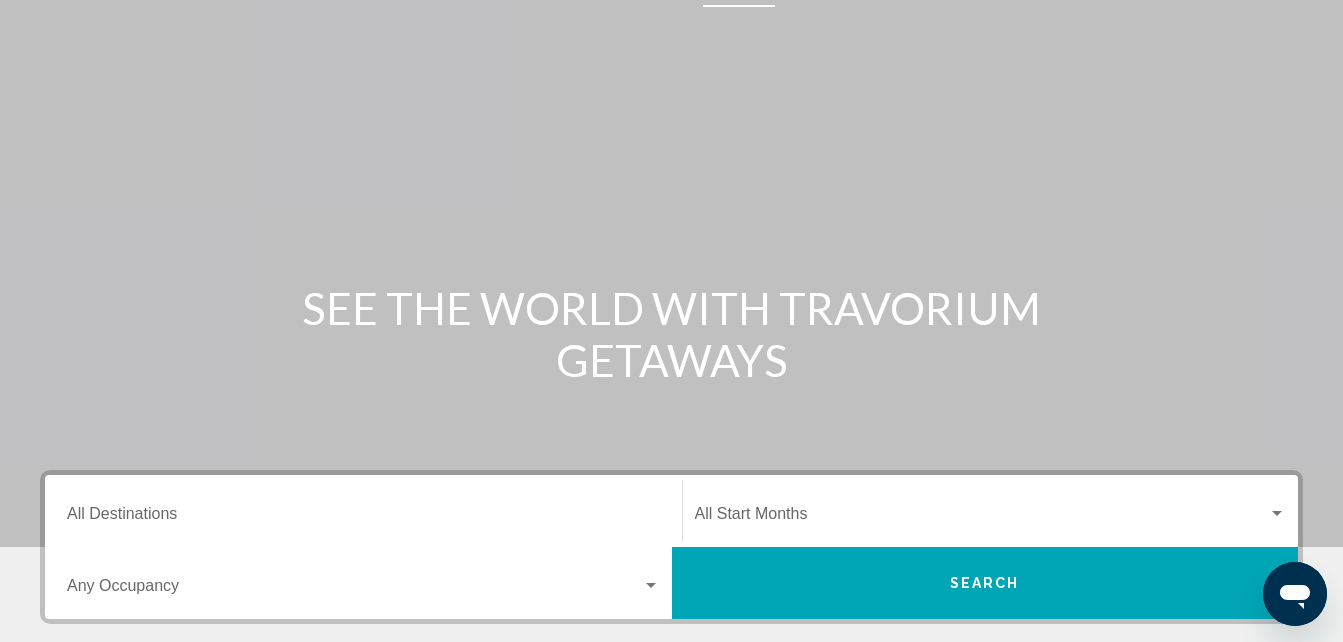 scroll, scrollTop: 111, scrollLeft: 0, axis: vertical 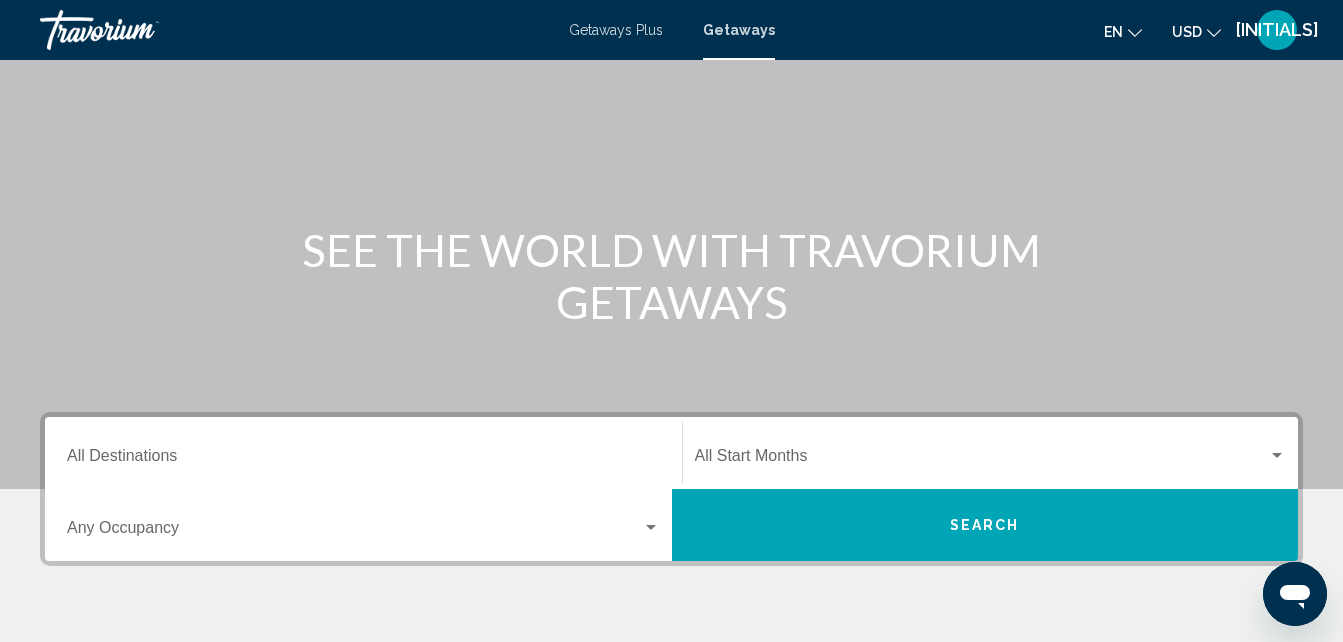 click on "Destination All Destinations" at bounding box center [363, 453] 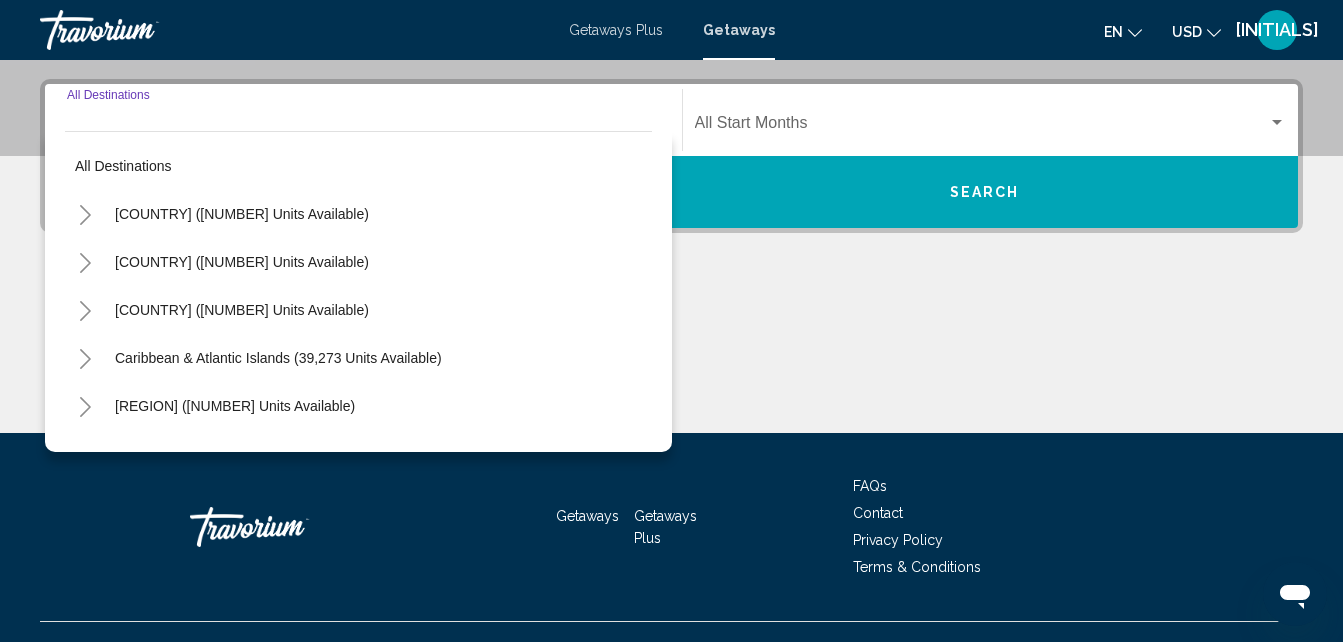scroll, scrollTop: 458, scrollLeft: 0, axis: vertical 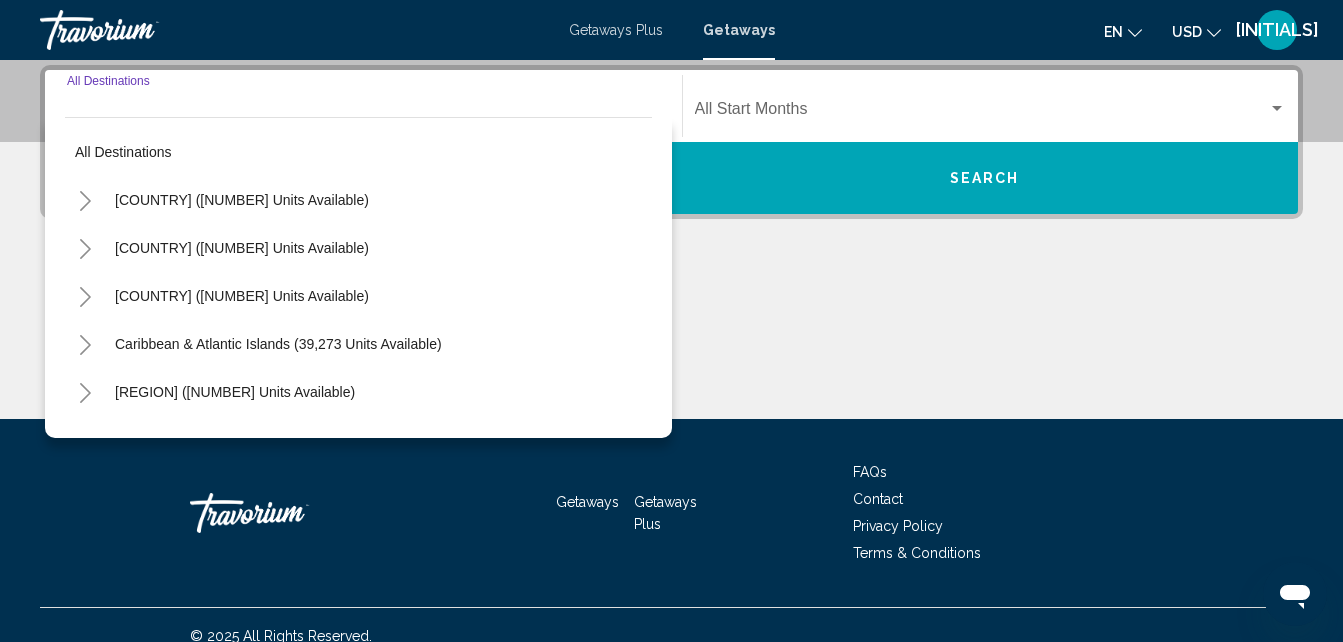 click 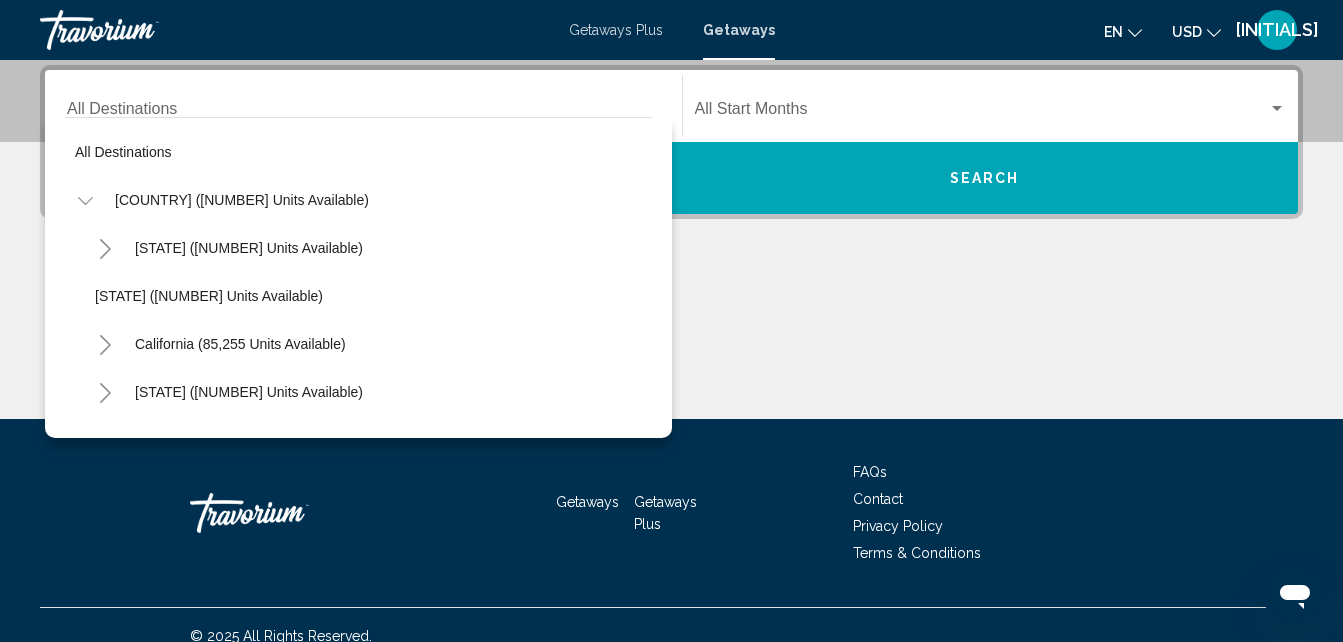 scroll, scrollTop: 271, scrollLeft: 0, axis: vertical 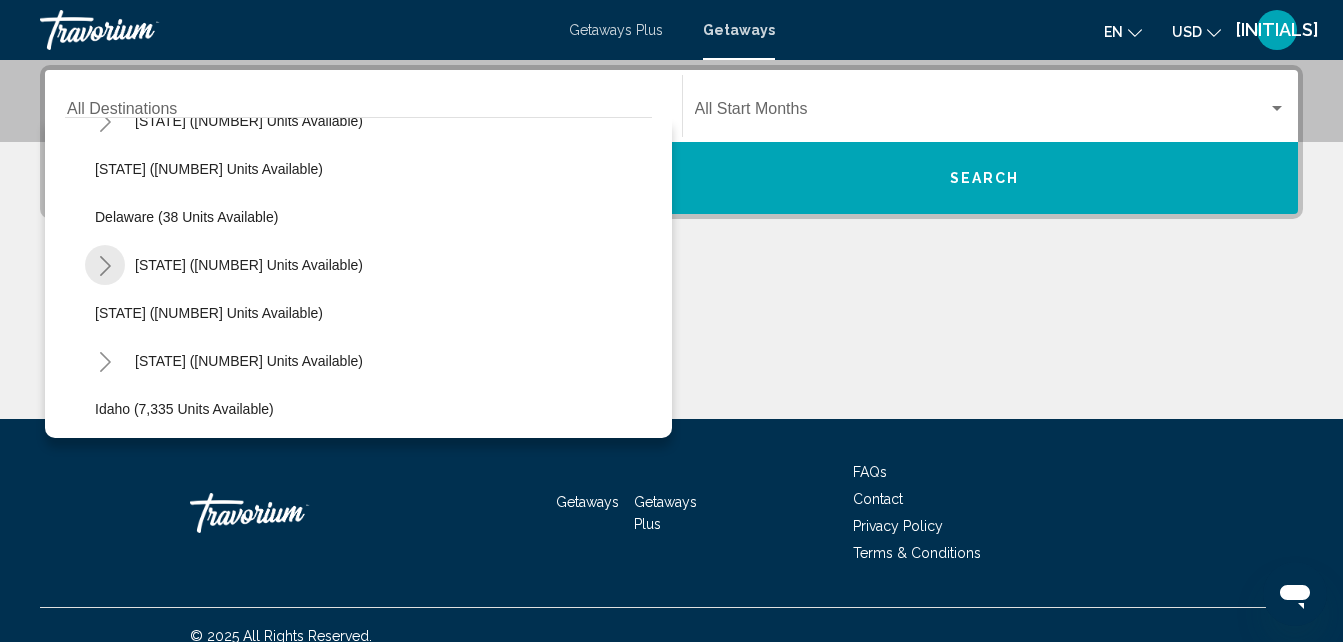 click 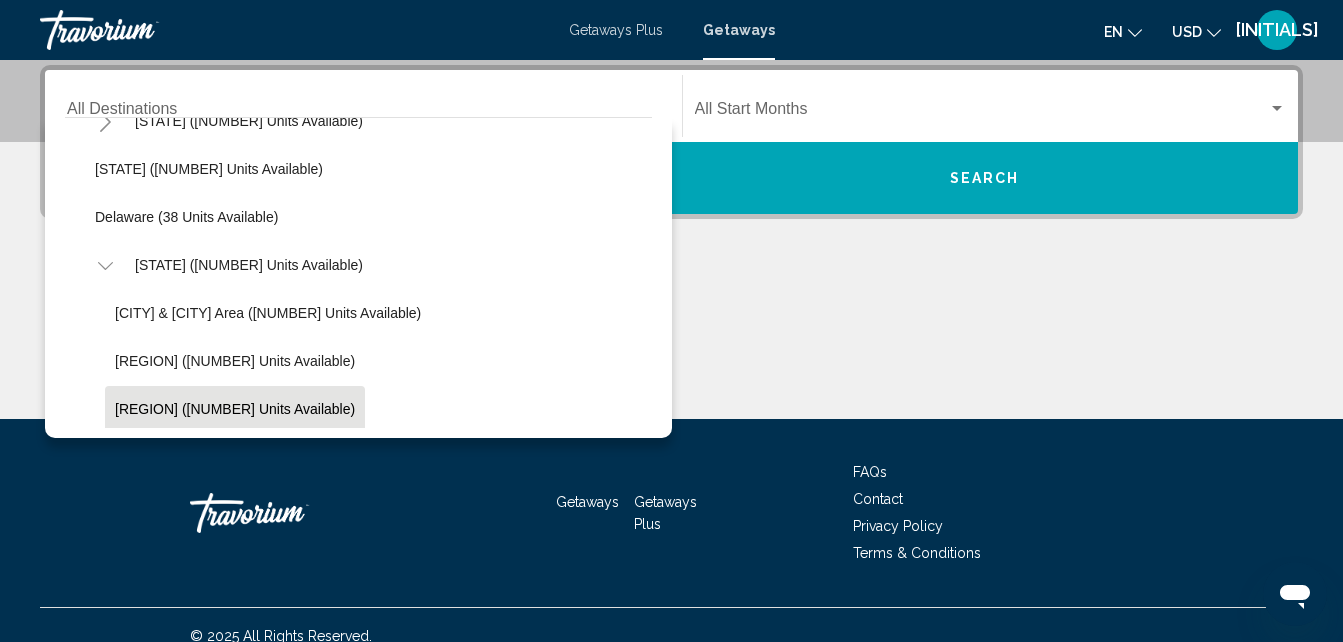 click on "West Coast (54,182 units available)" 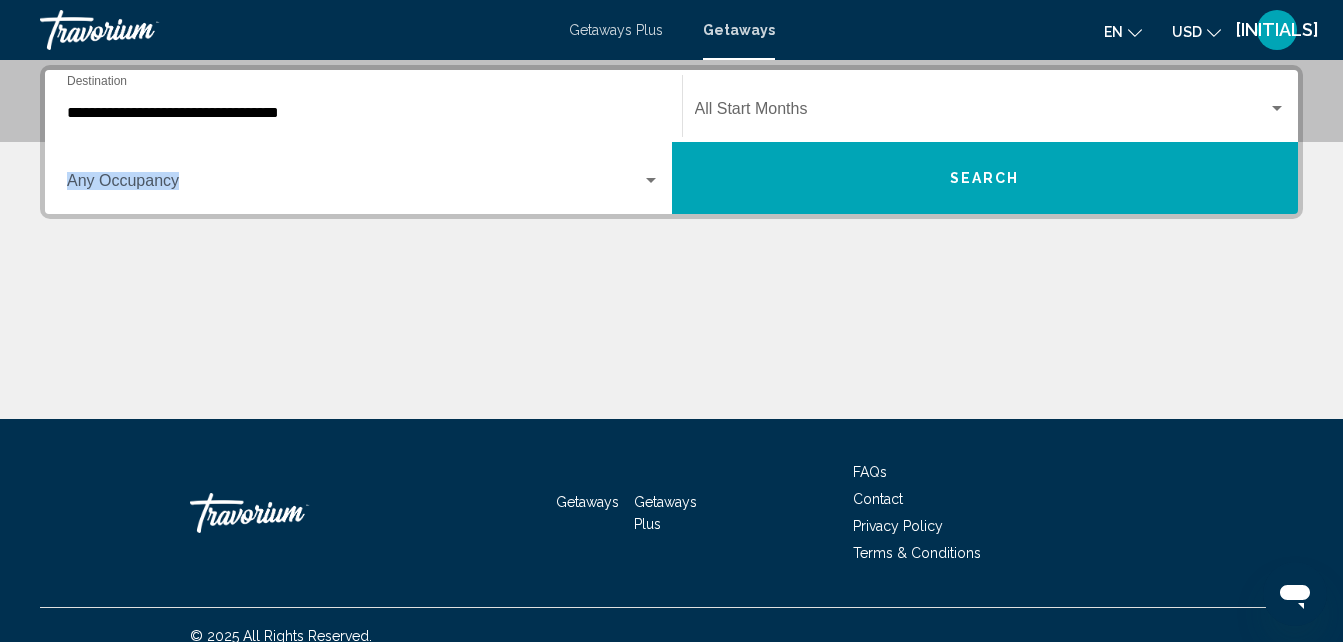 drag, startPoint x: 141, startPoint y: 397, endPoint x: 618, endPoint y: 114, distance: 554.63324 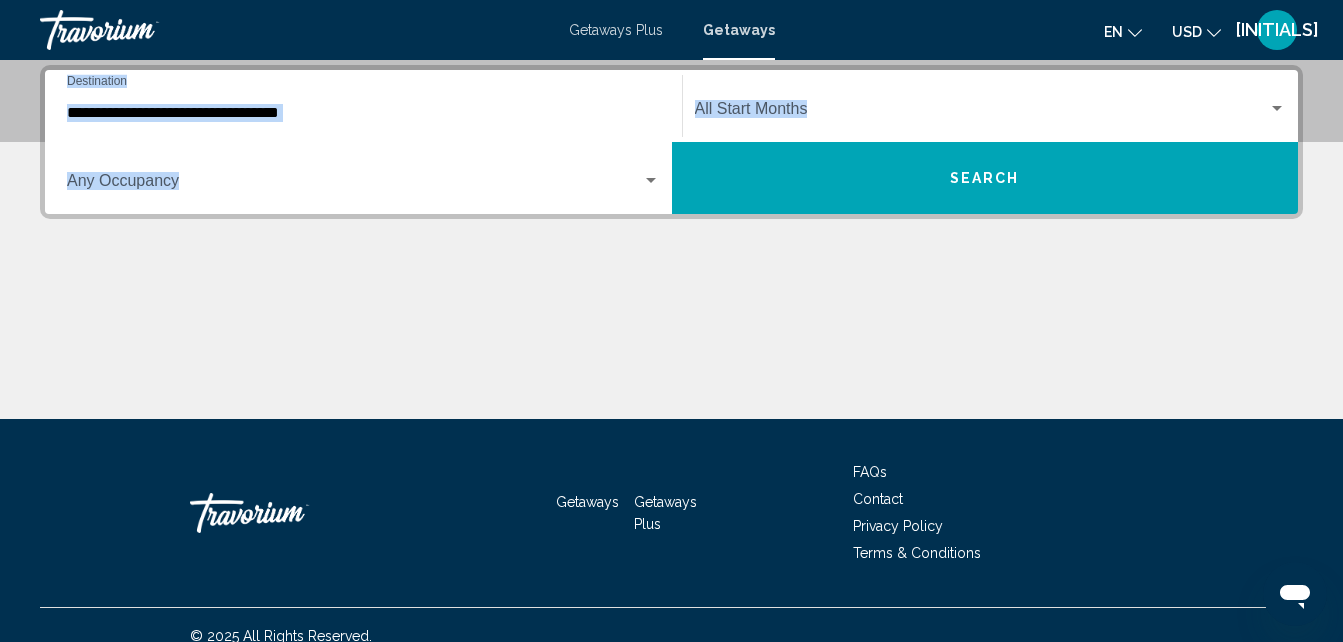 click at bounding box center [982, 113] 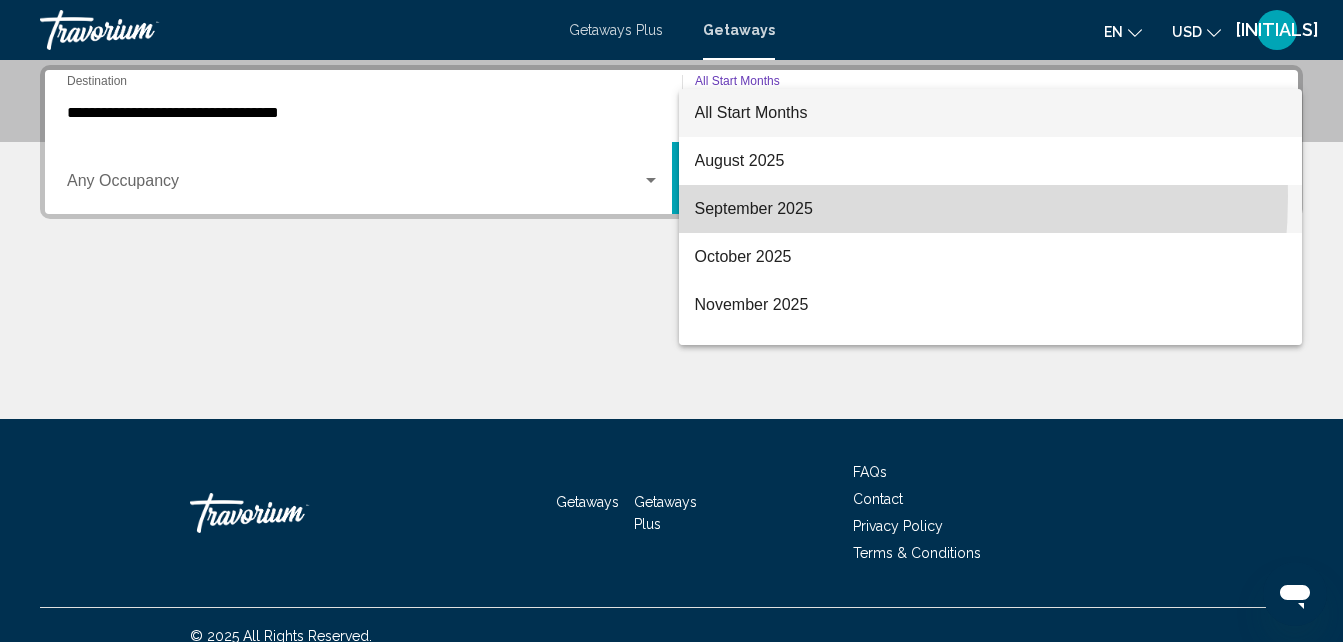 click on "September 2025" at bounding box center [991, 209] 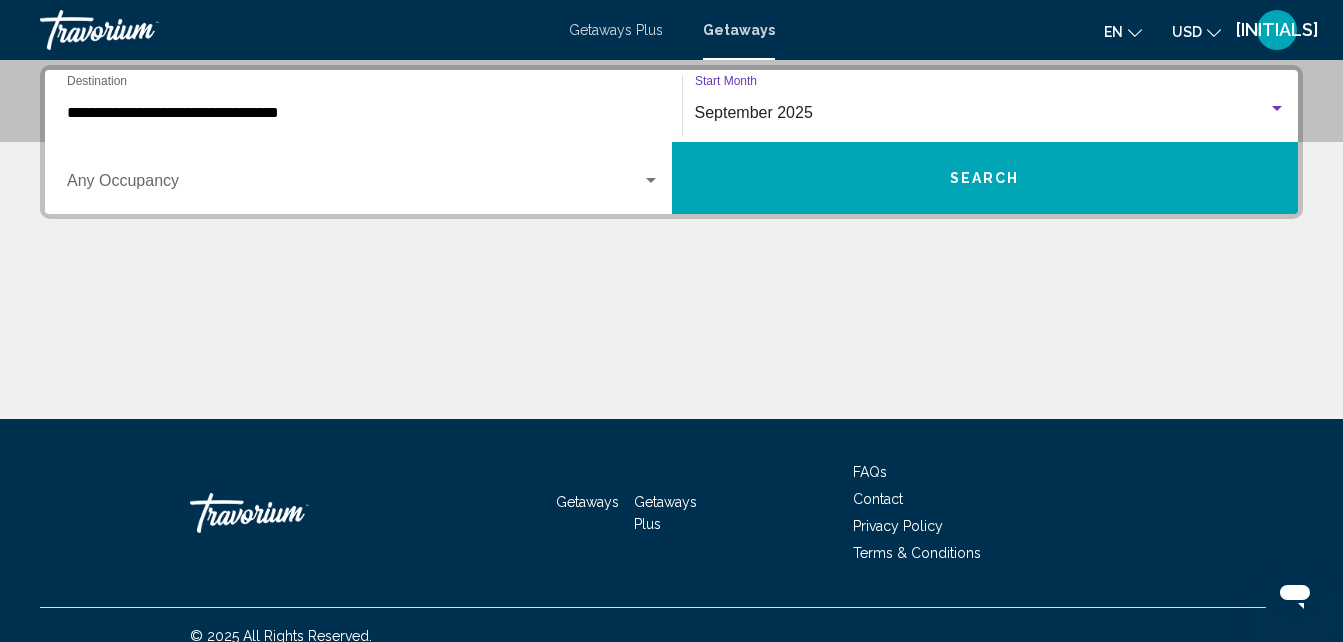 click on "Search" at bounding box center [985, 178] 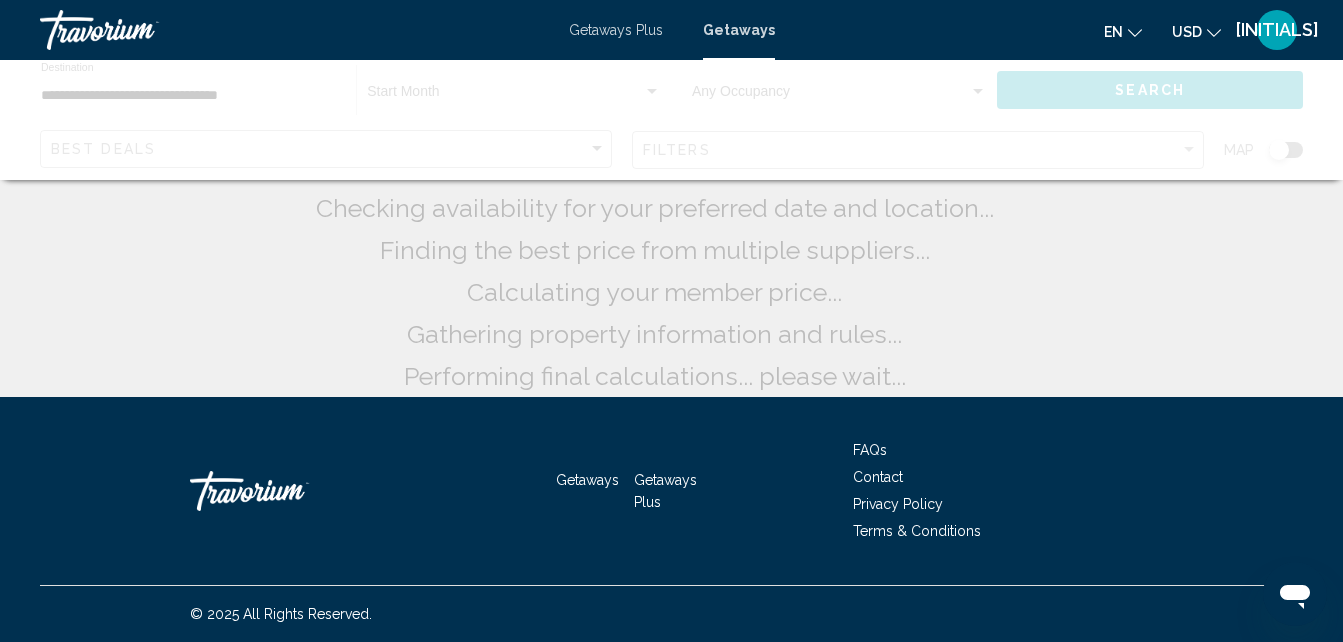 scroll, scrollTop: 0, scrollLeft: 0, axis: both 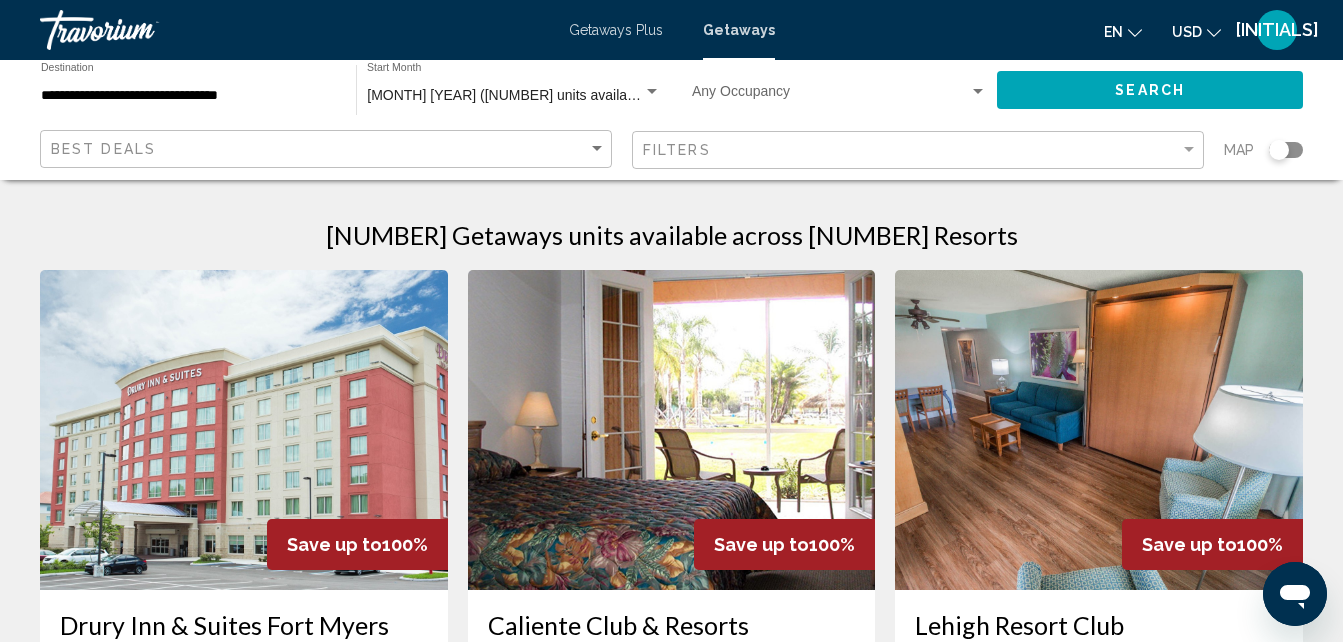 click on "Map" 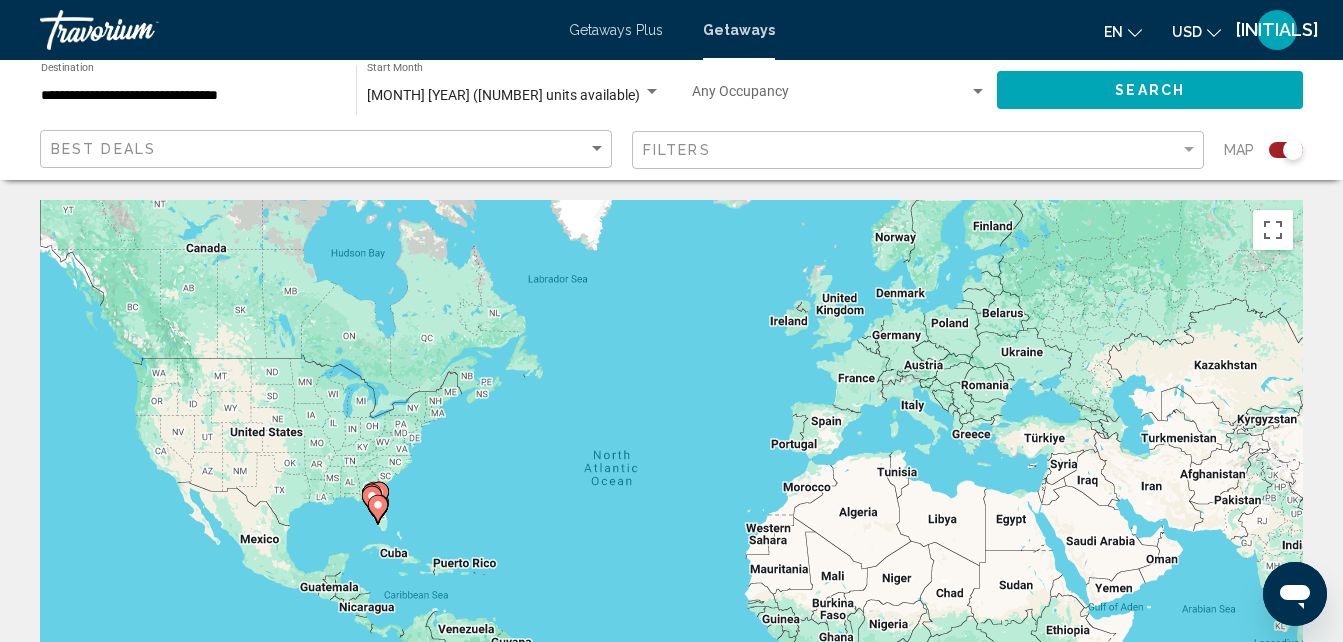 click 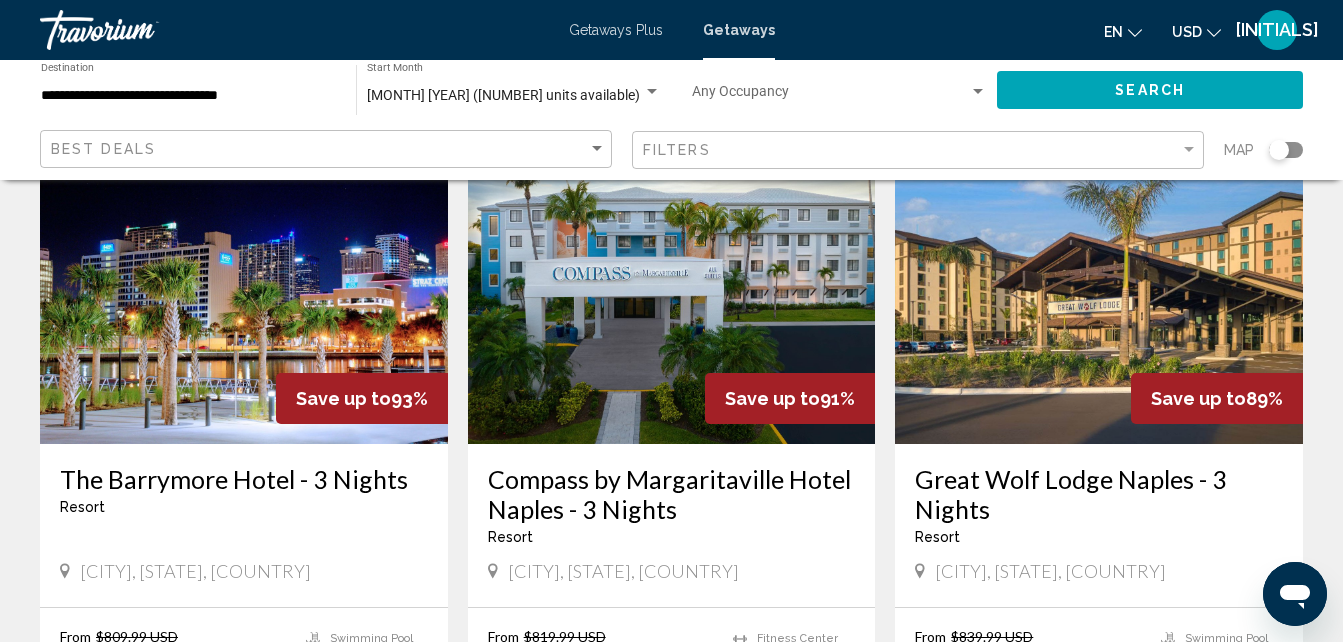 scroll, scrollTop: 1586, scrollLeft: 0, axis: vertical 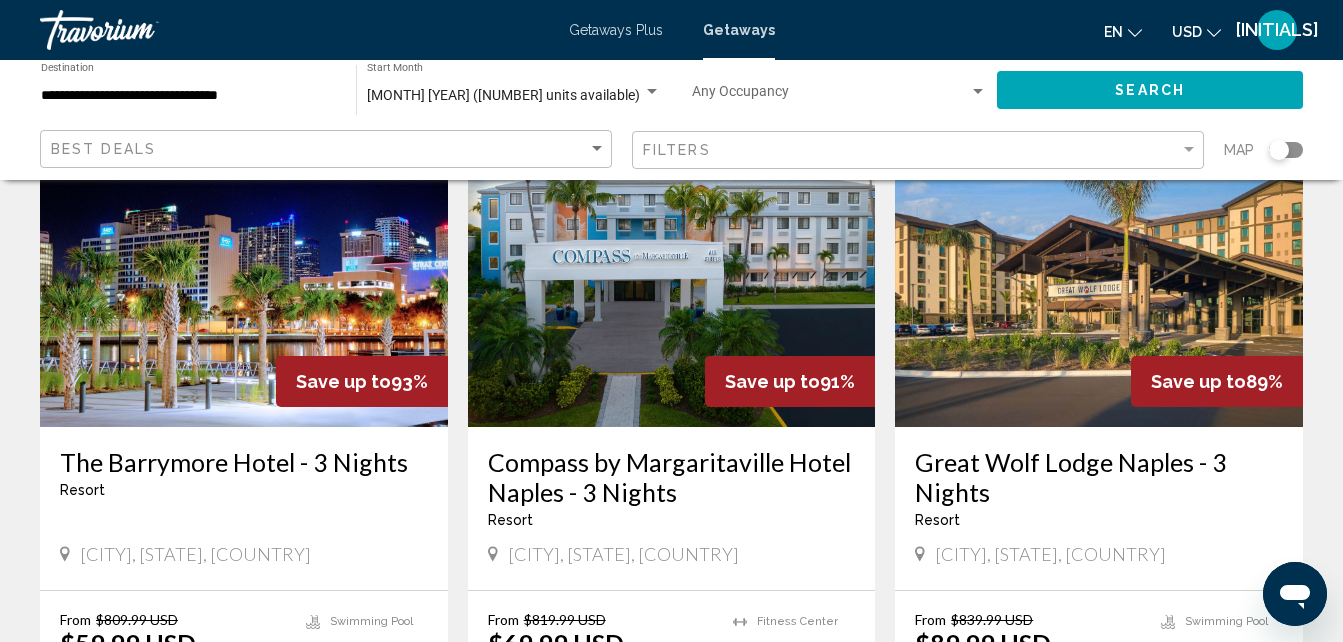 click at bounding box center [244, 267] 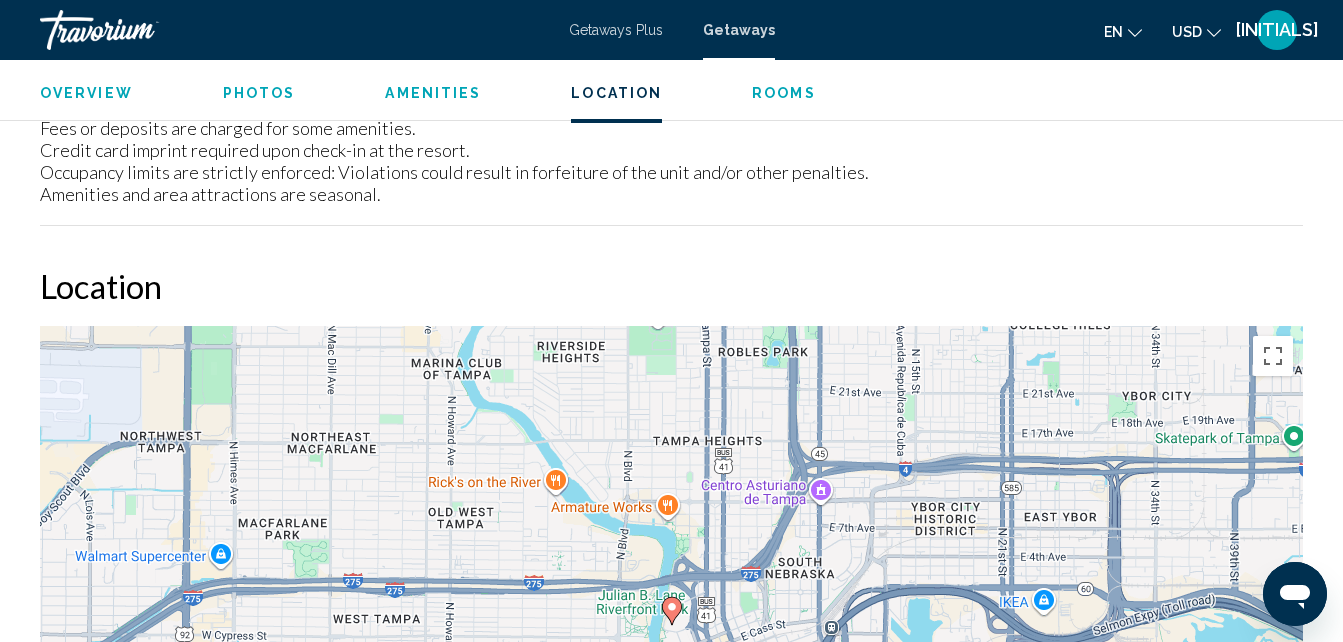 scroll, scrollTop: 2800, scrollLeft: 0, axis: vertical 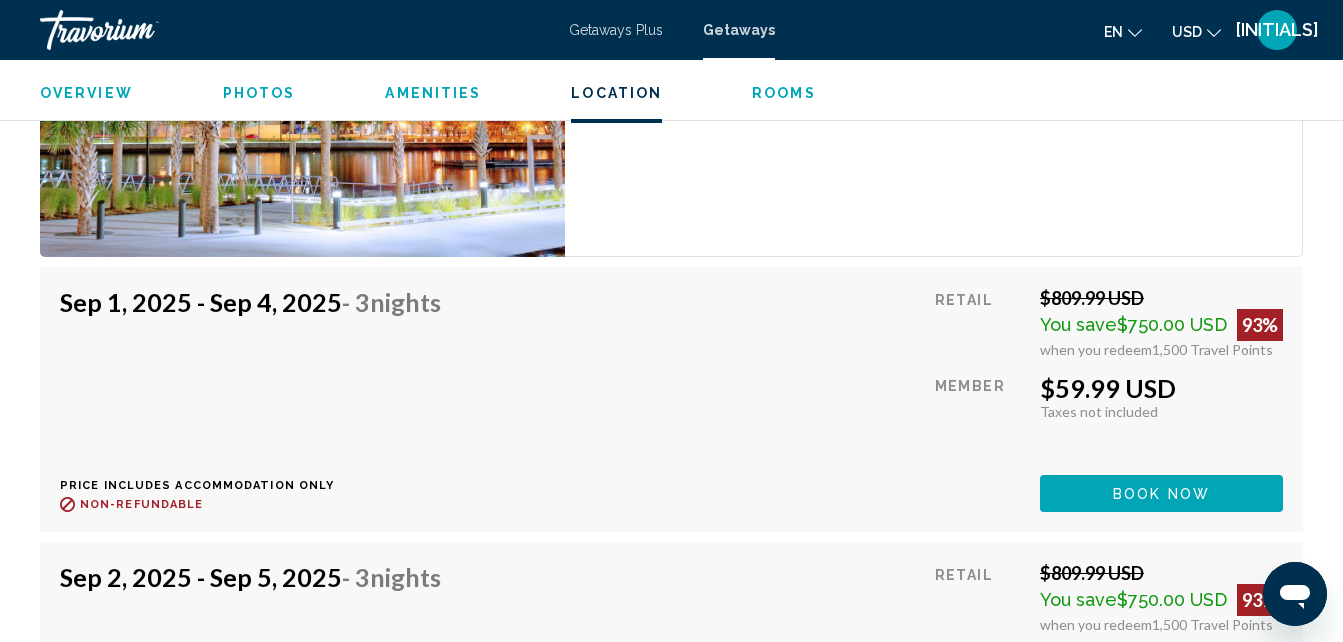 type 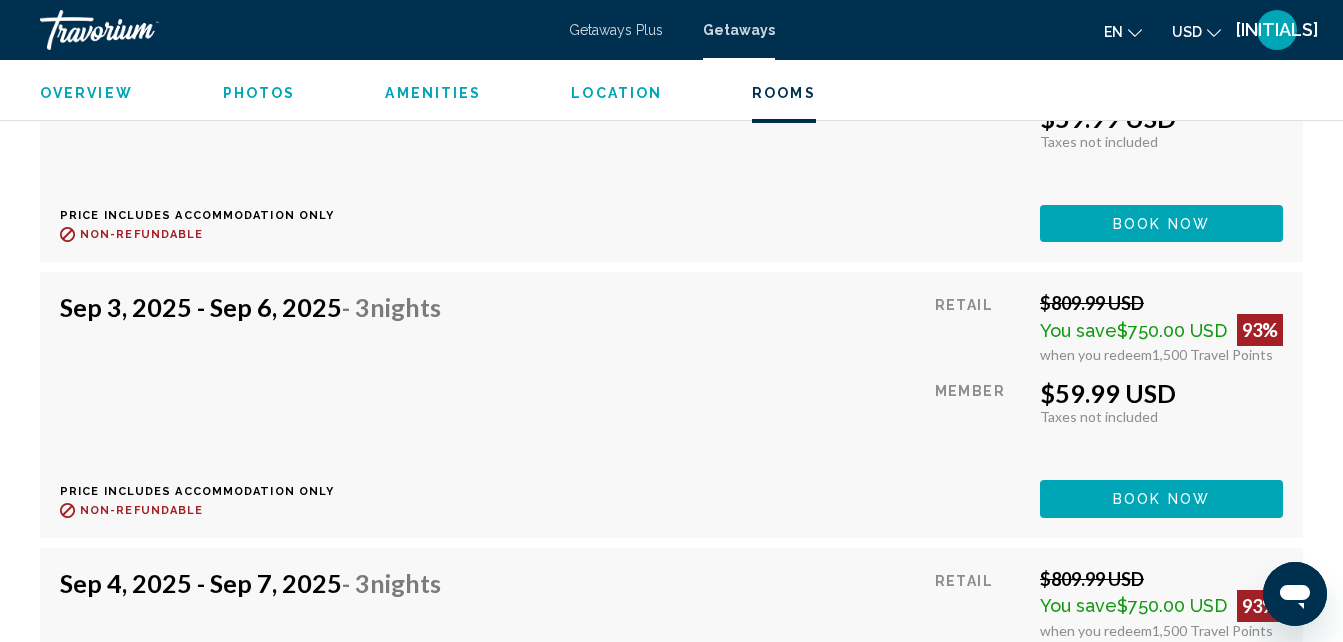 scroll, scrollTop: 4305, scrollLeft: 0, axis: vertical 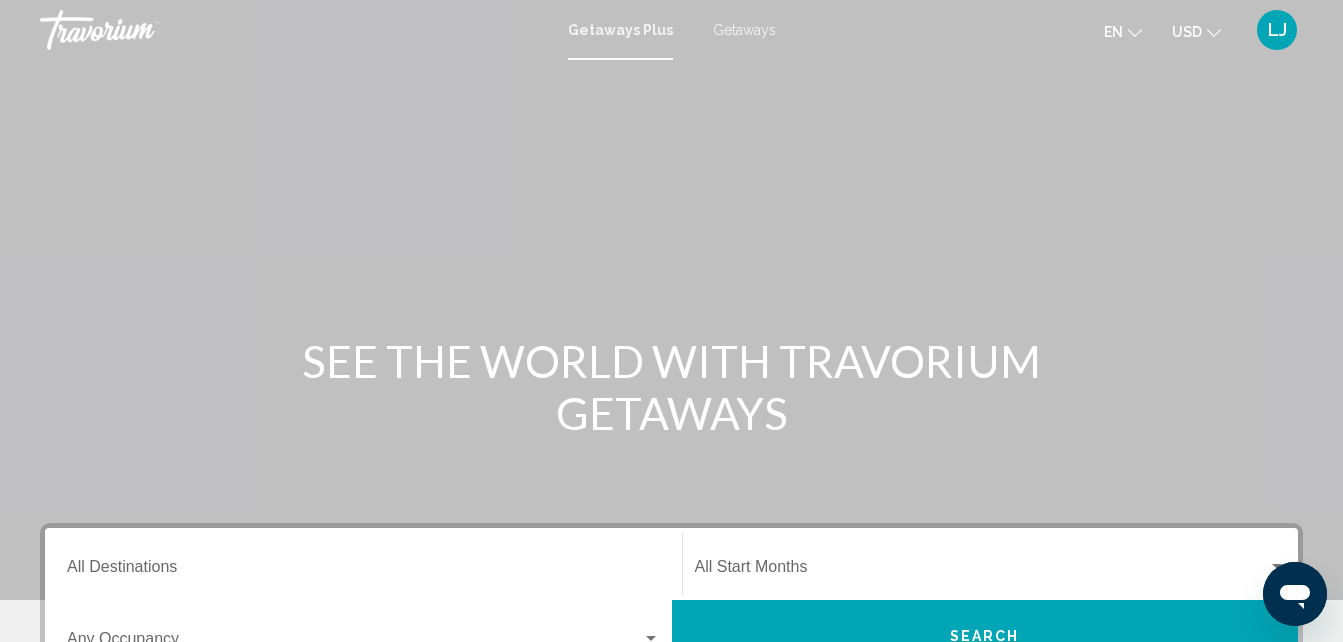 click on "Getaways" at bounding box center [744, 30] 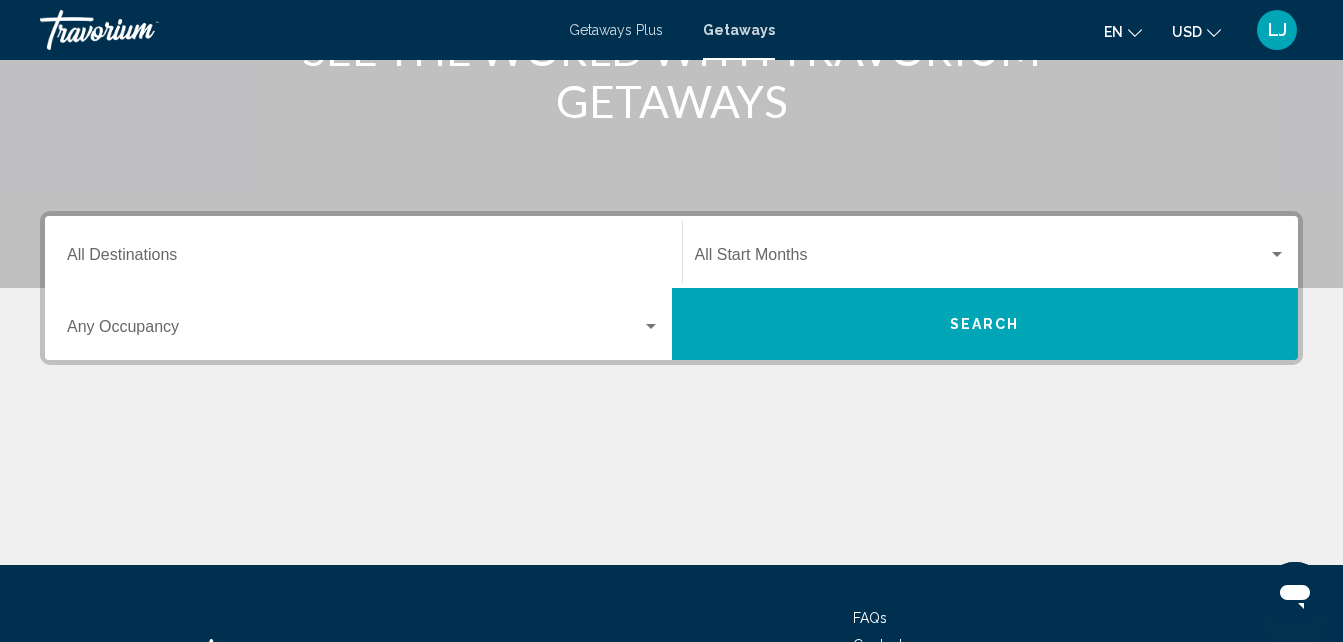 scroll, scrollTop: 318, scrollLeft: 0, axis: vertical 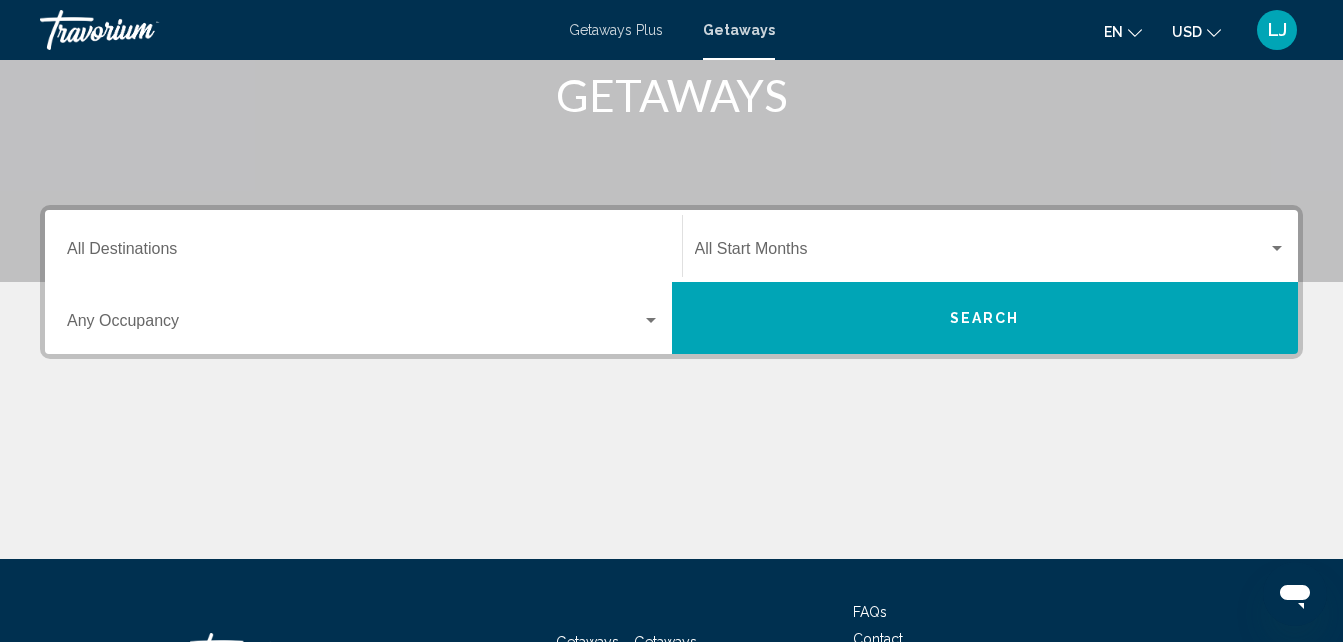 click on "Destination All Destinations" at bounding box center [363, 246] 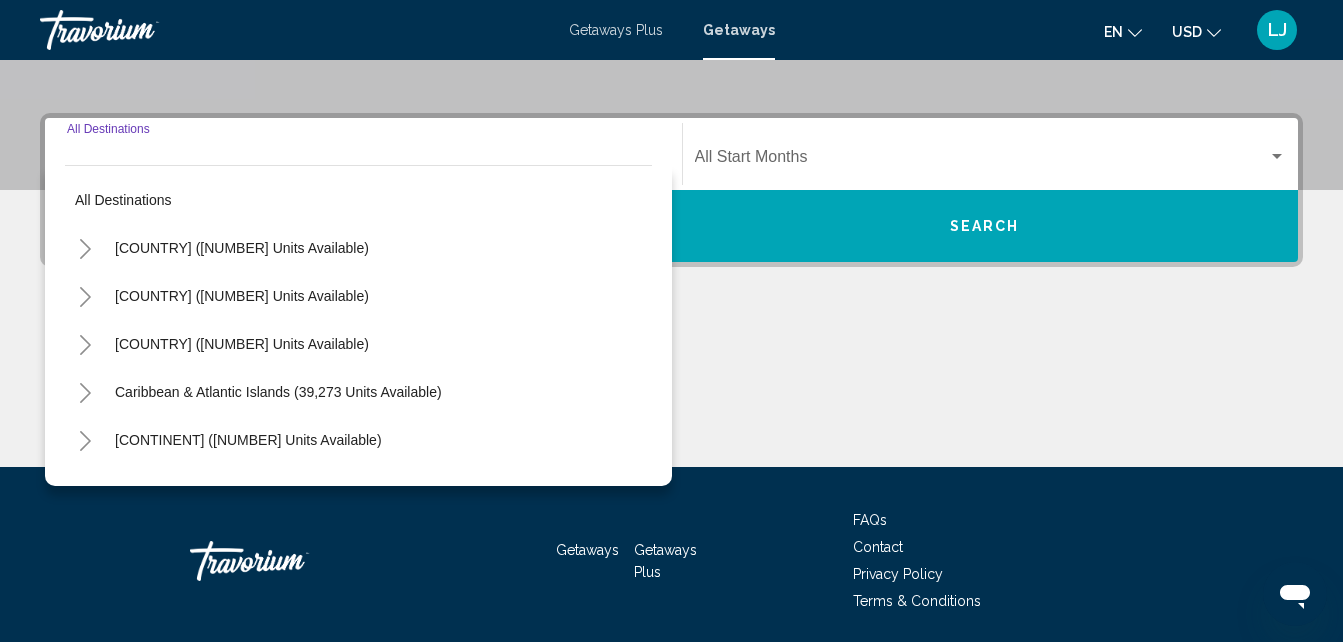 scroll, scrollTop: 458, scrollLeft: 0, axis: vertical 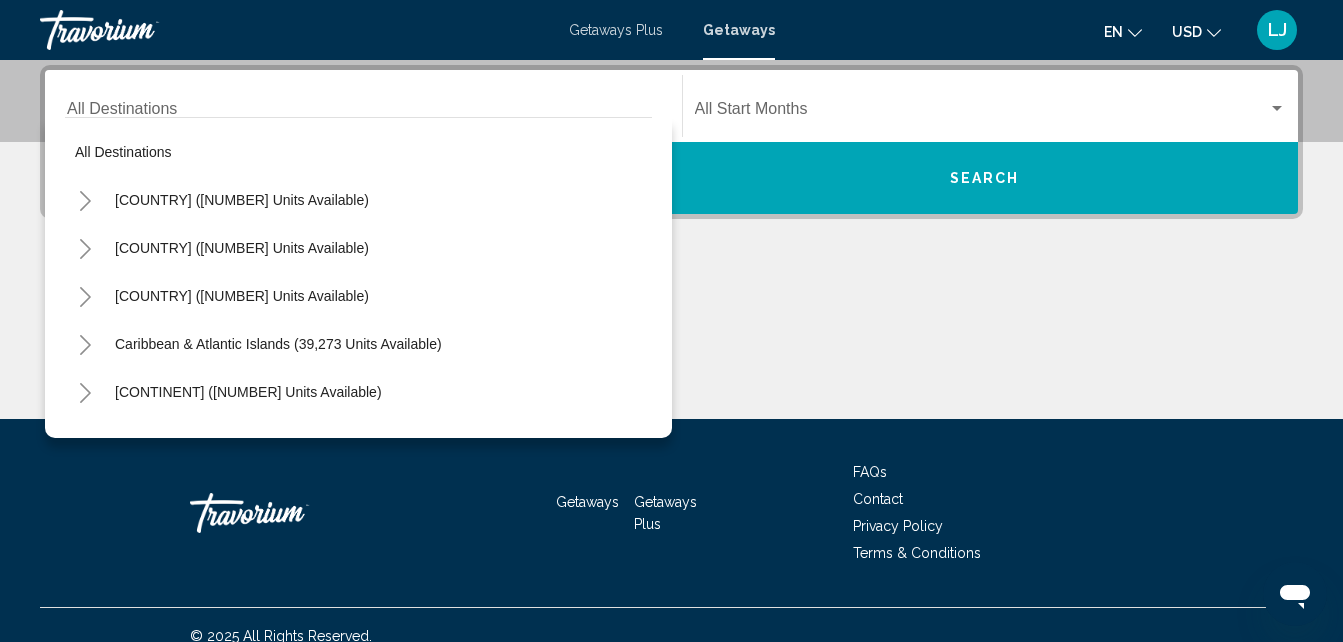 click 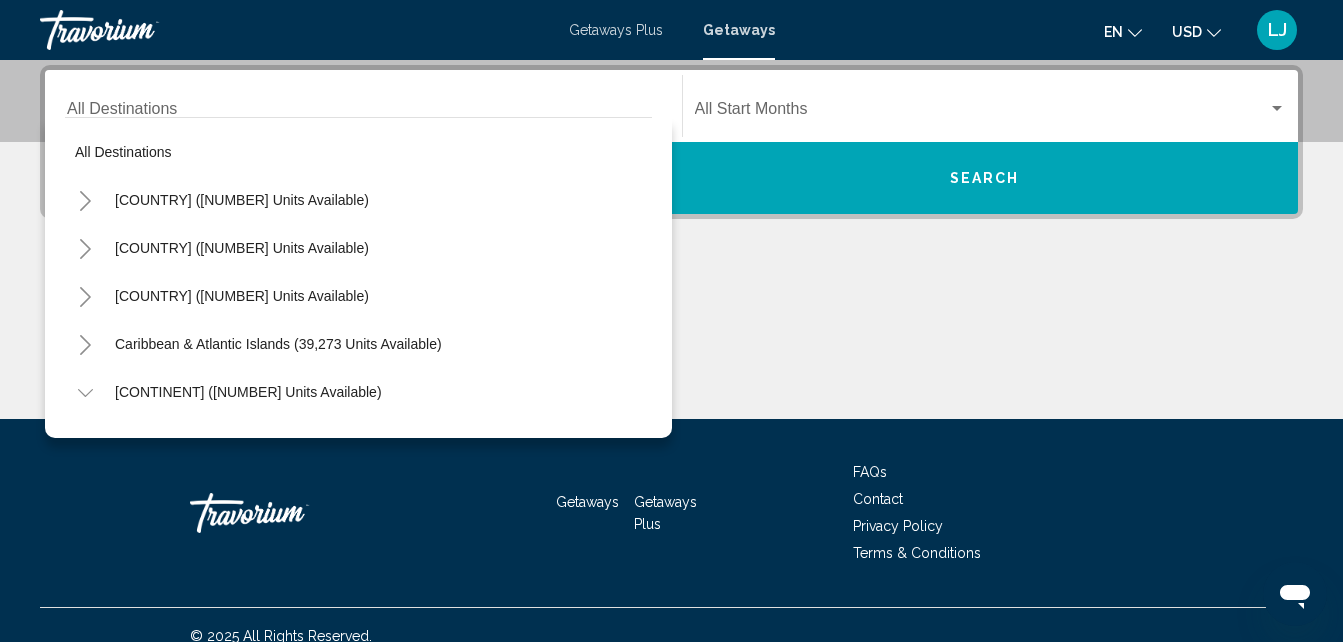 click 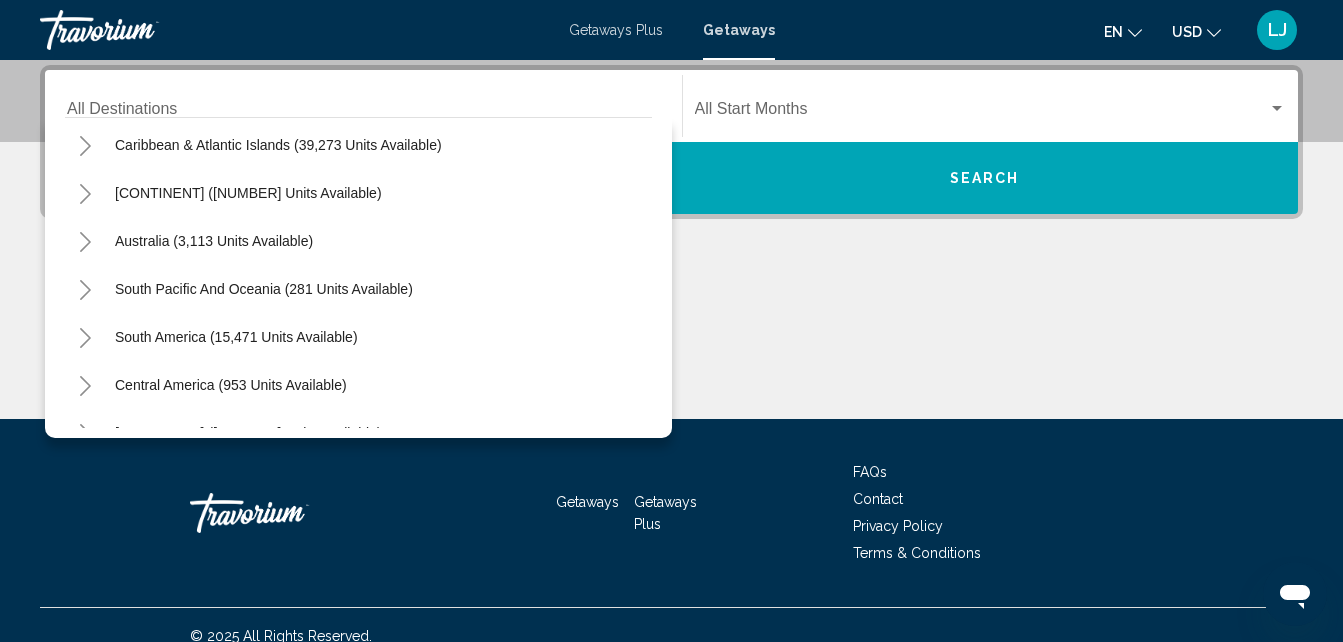 scroll, scrollTop: 202, scrollLeft: 0, axis: vertical 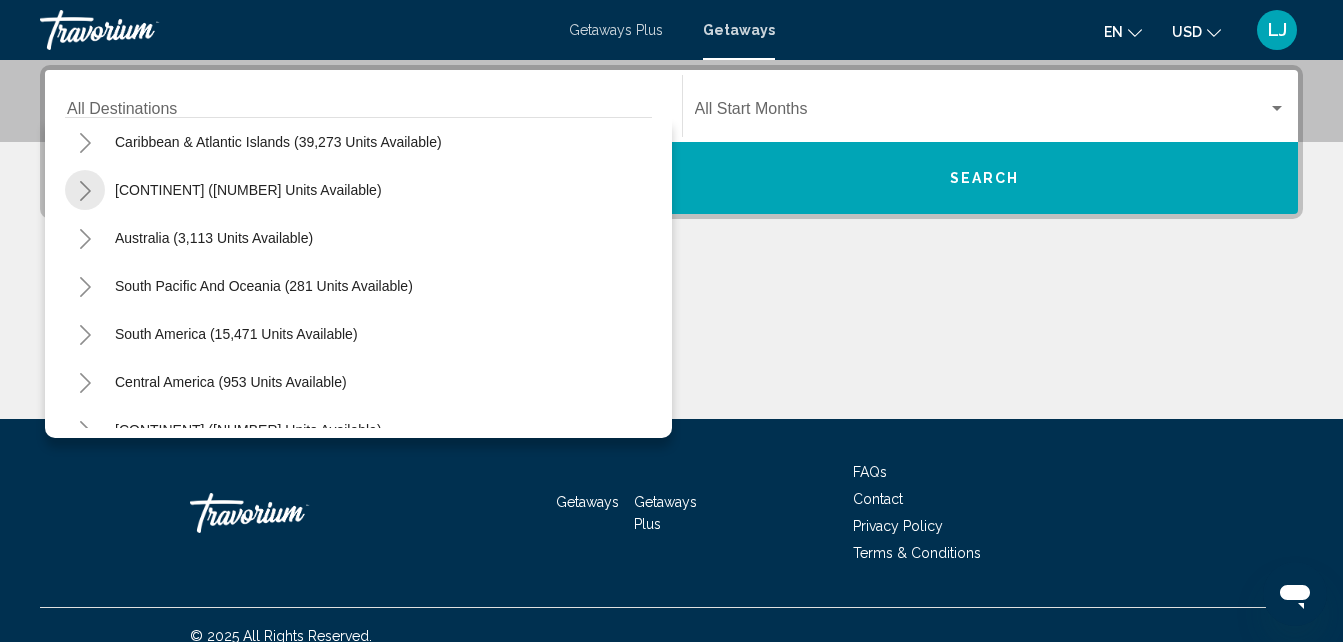 click 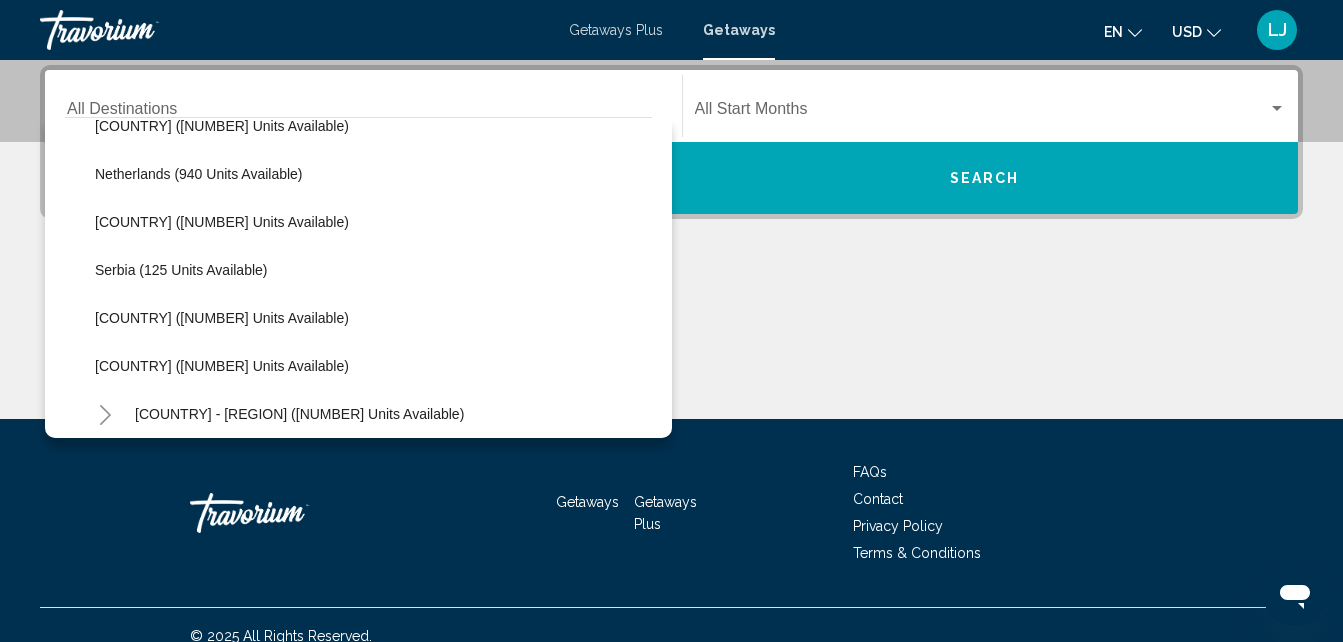 scroll, scrollTop: 882, scrollLeft: 0, axis: vertical 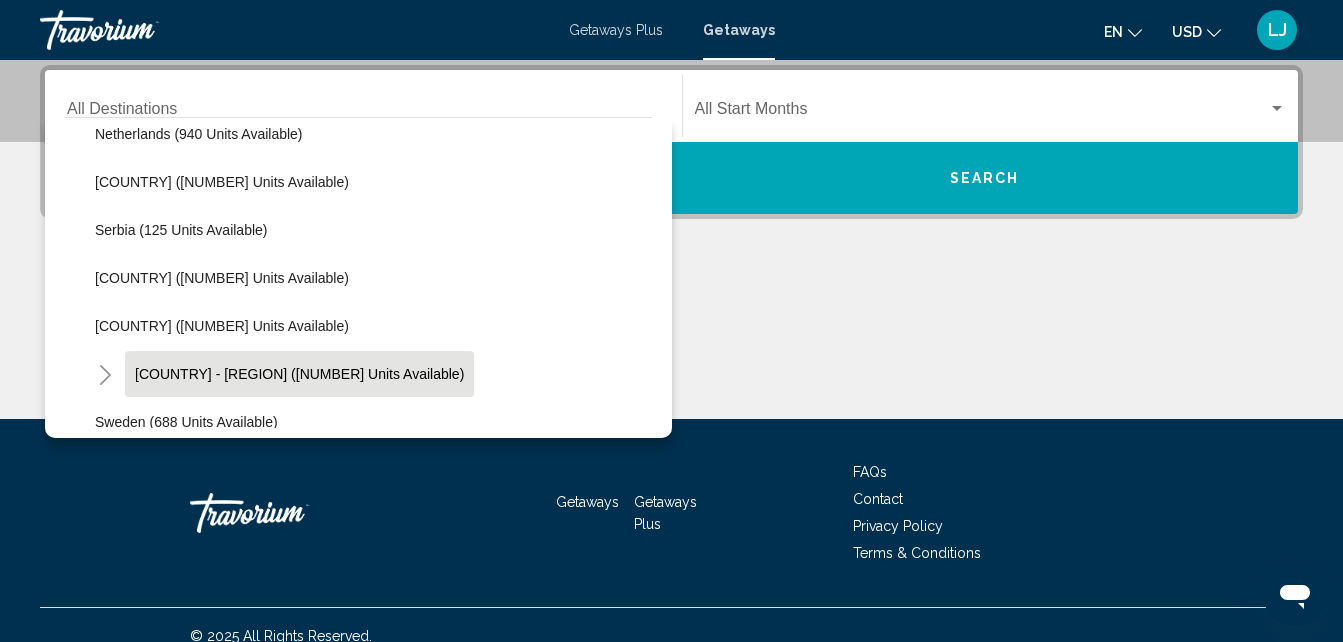 click on "[COUNTRY] - [REGION] ([NUMBER] units available)" 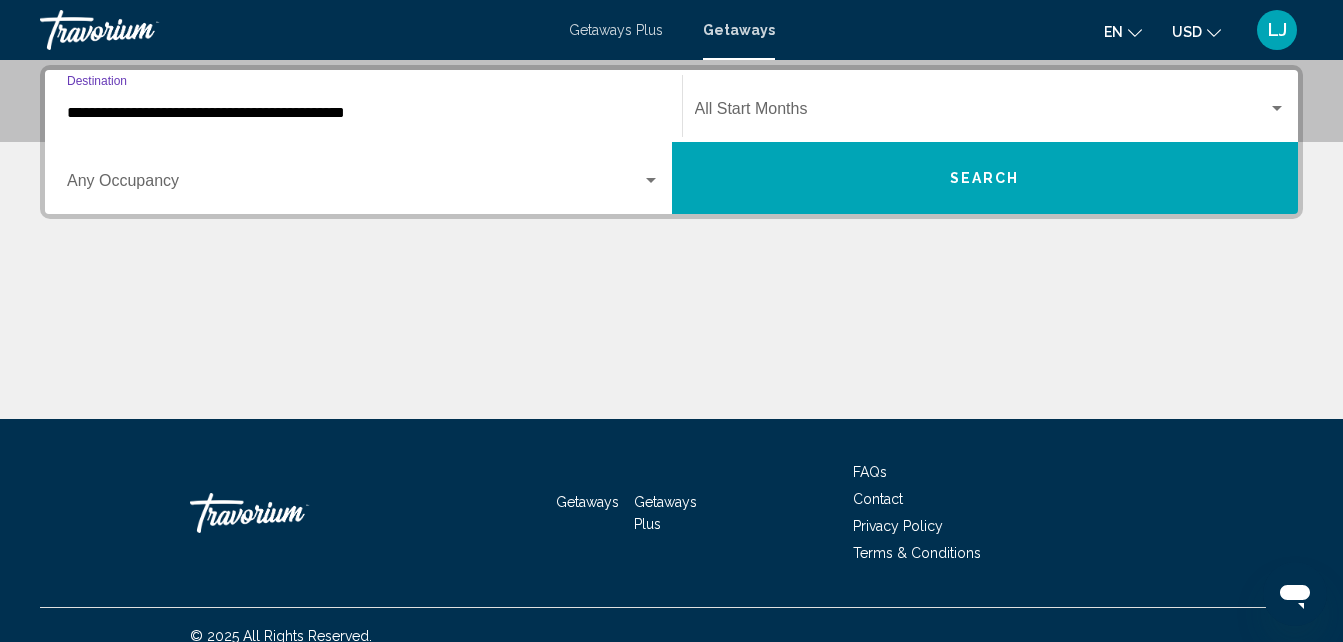 click at bounding box center [354, 185] 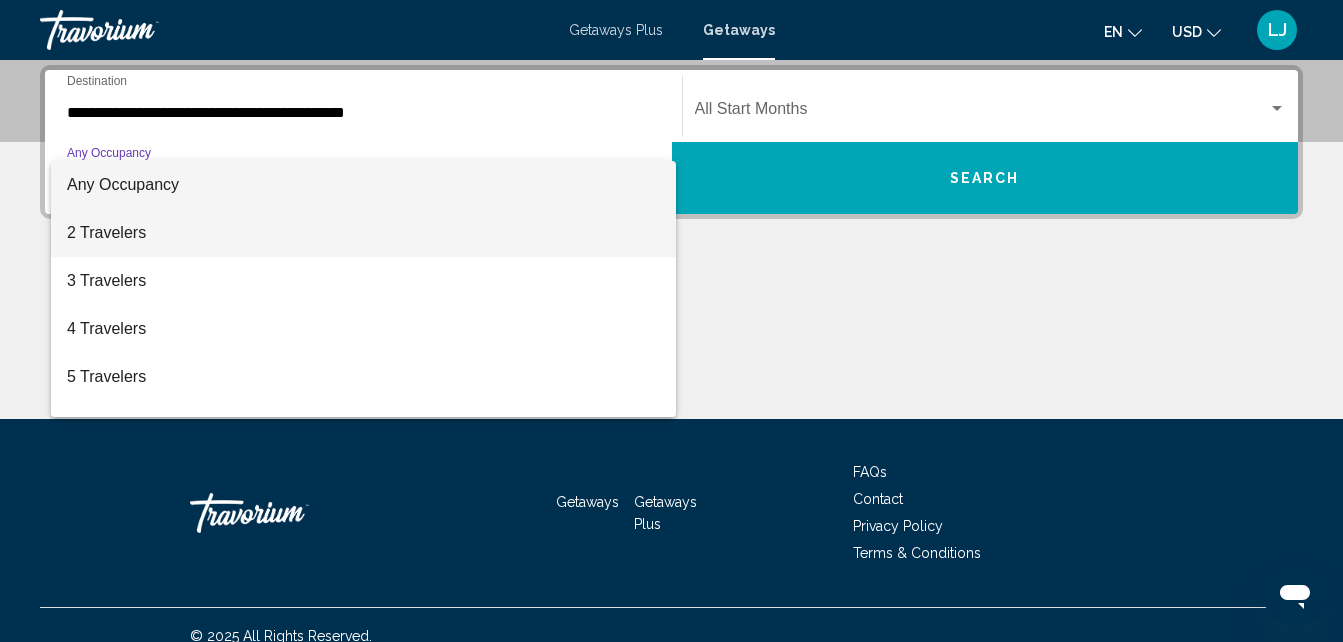 click on "2 Travelers" at bounding box center (363, 233) 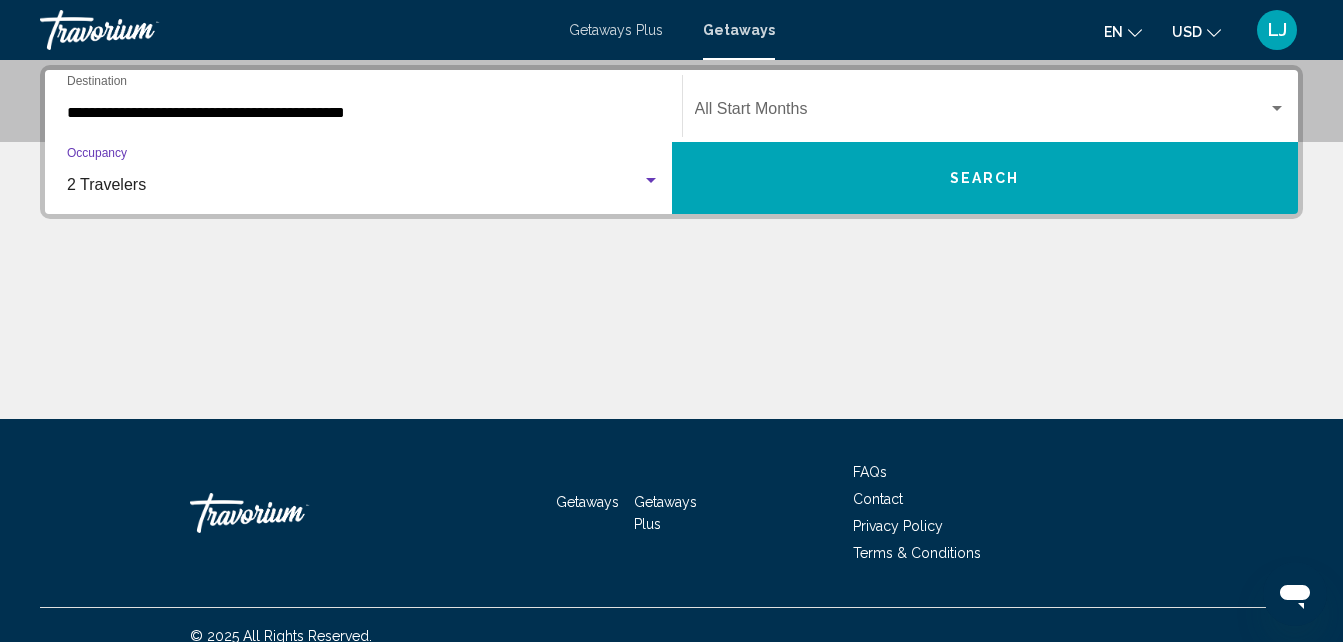 click on "2 Travelers" at bounding box center (106, 184) 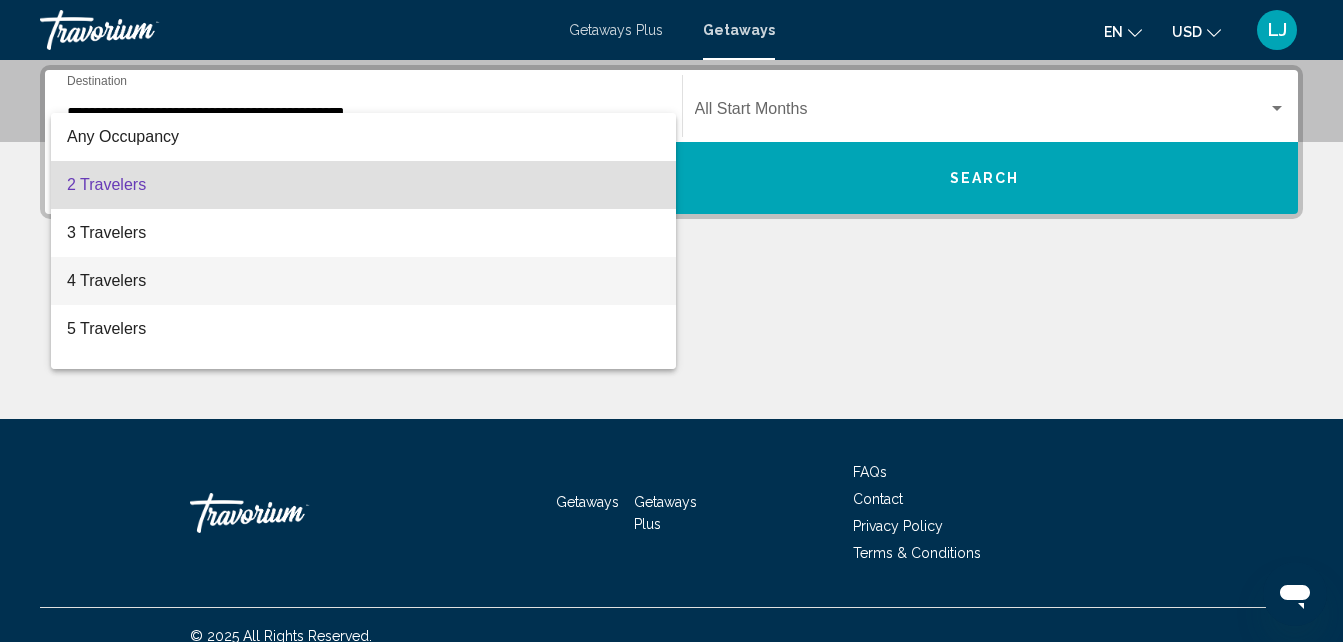 click on "4 Travelers" at bounding box center [363, 281] 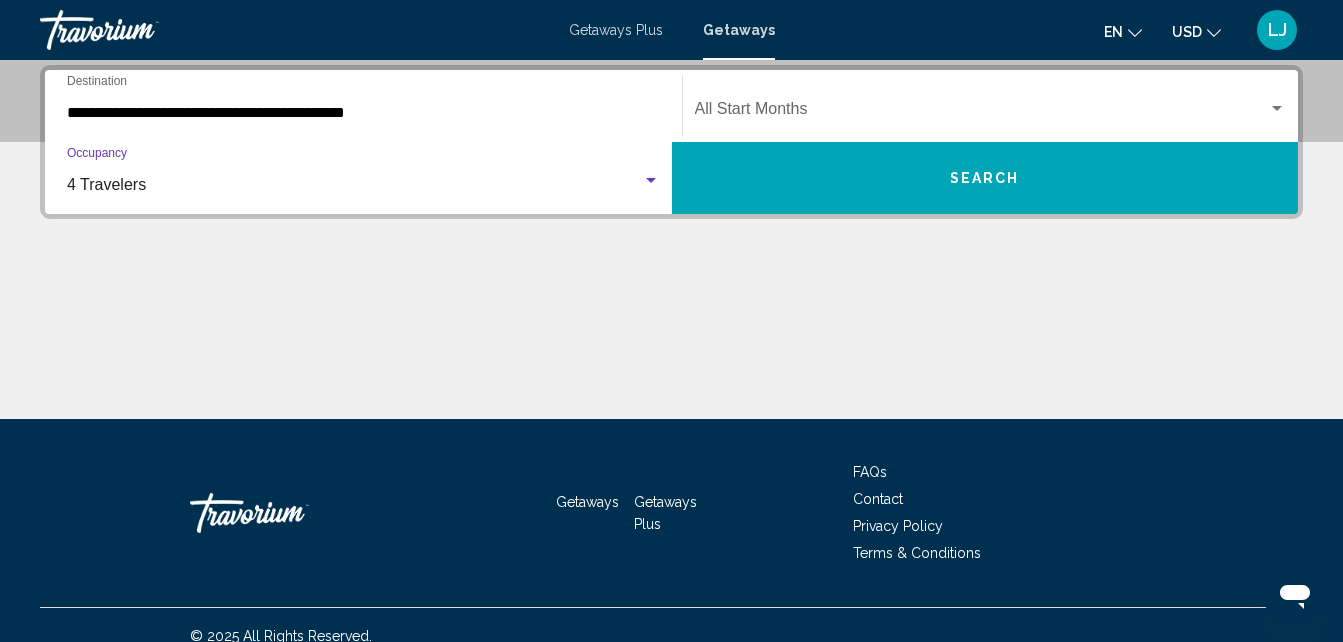 click at bounding box center (982, 113) 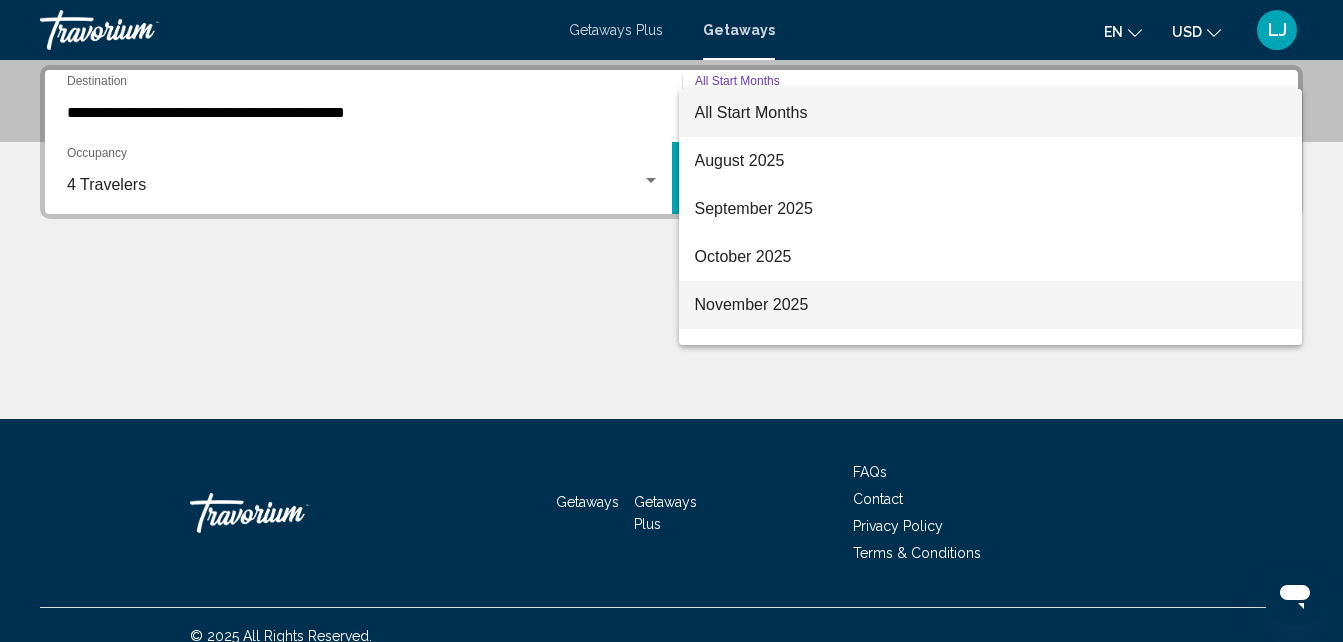 click on "November 2025" at bounding box center (991, 305) 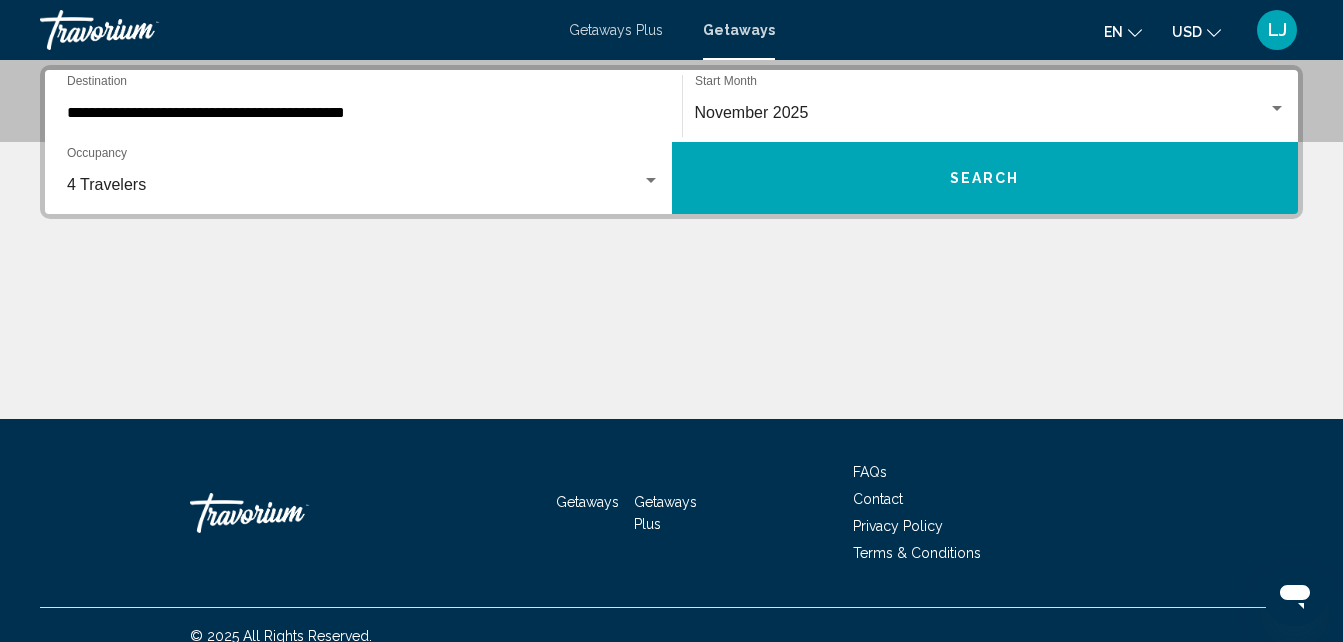 drag, startPoint x: 777, startPoint y: 302, endPoint x: 821, endPoint y: 181, distance: 128.7517 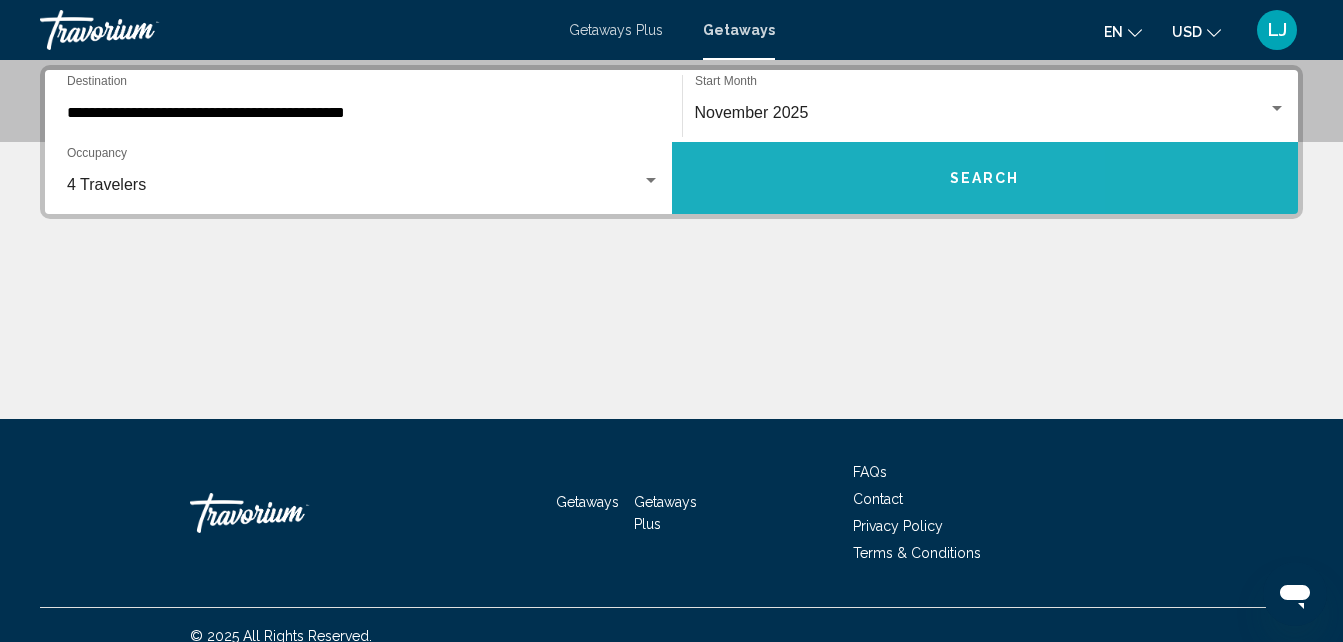 click on "Search" at bounding box center (985, 178) 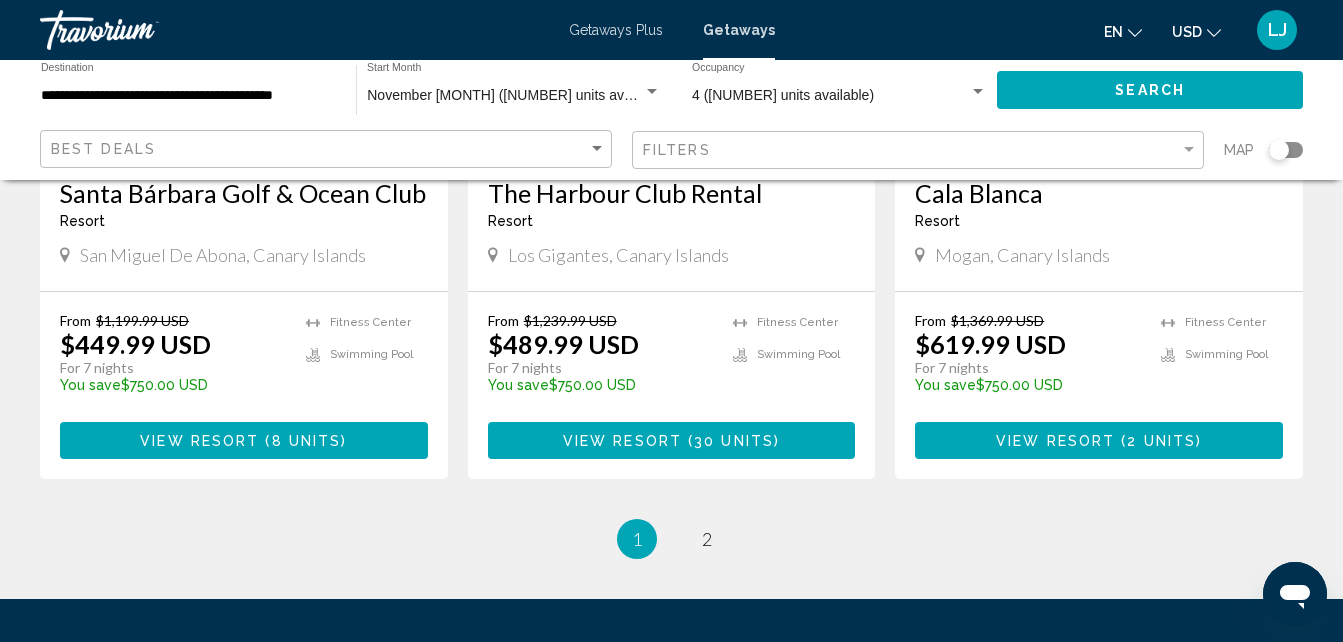scroll, scrollTop: 2500, scrollLeft: 0, axis: vertical 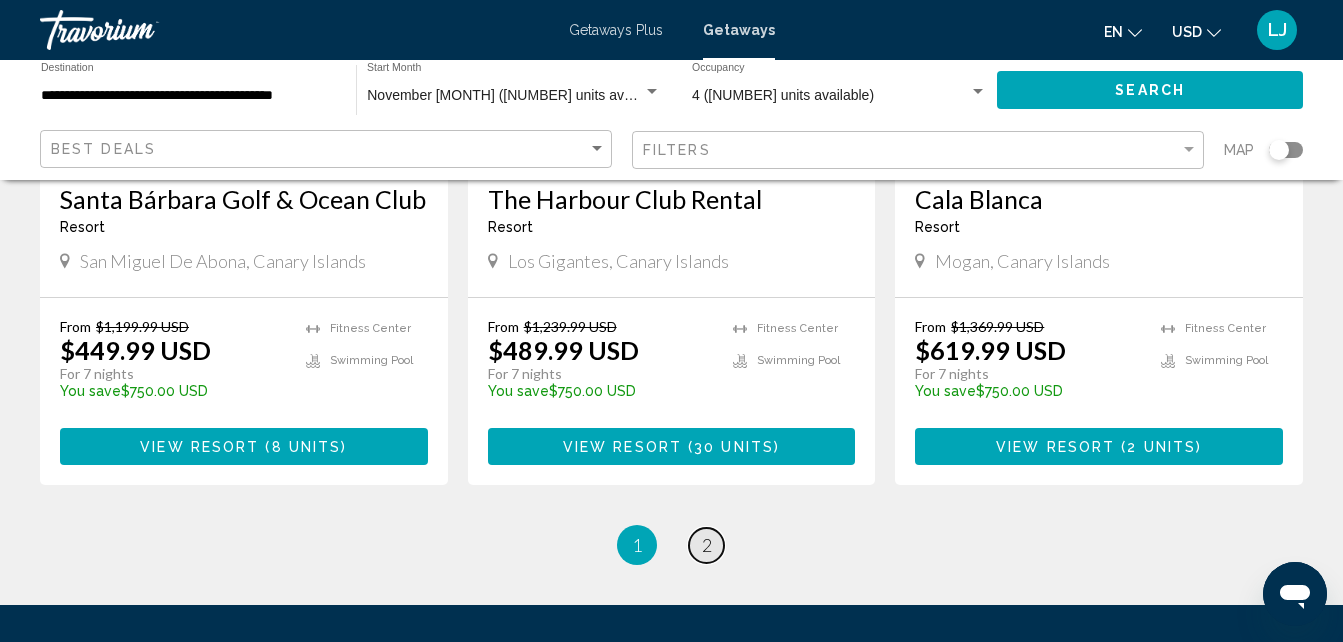 click on "2" at bounding box center (707, 545) 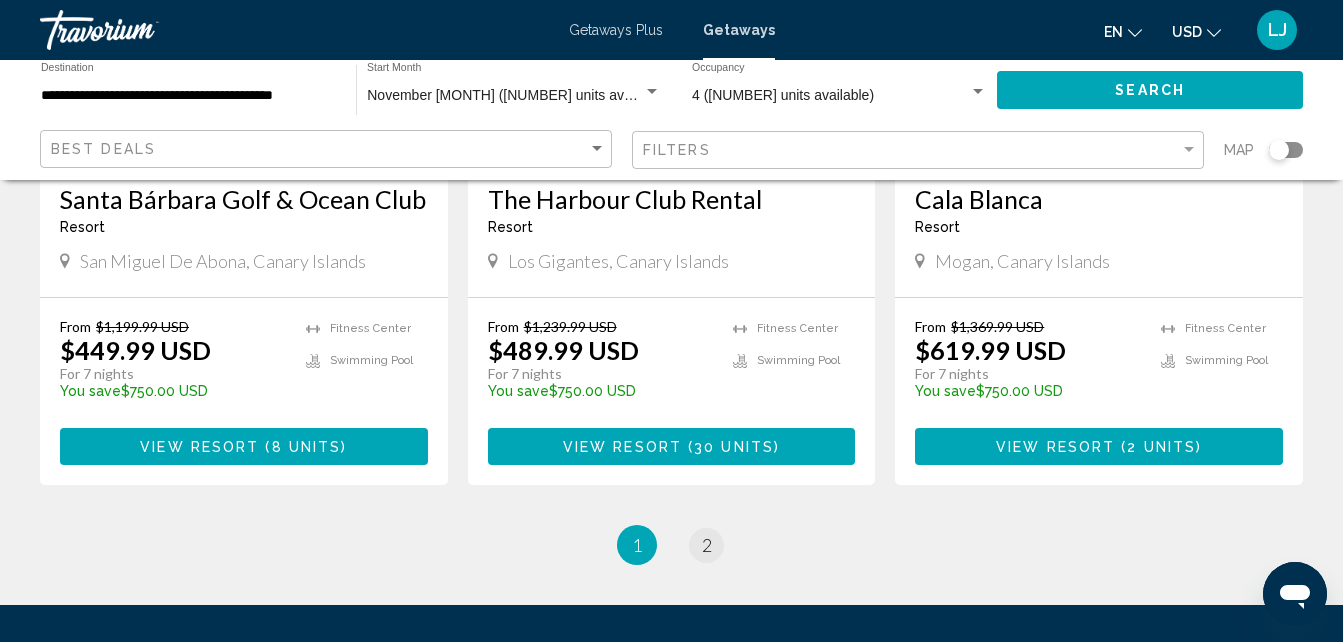 scroll, scrollTop: 0, scrollLeft: 0, axis: both 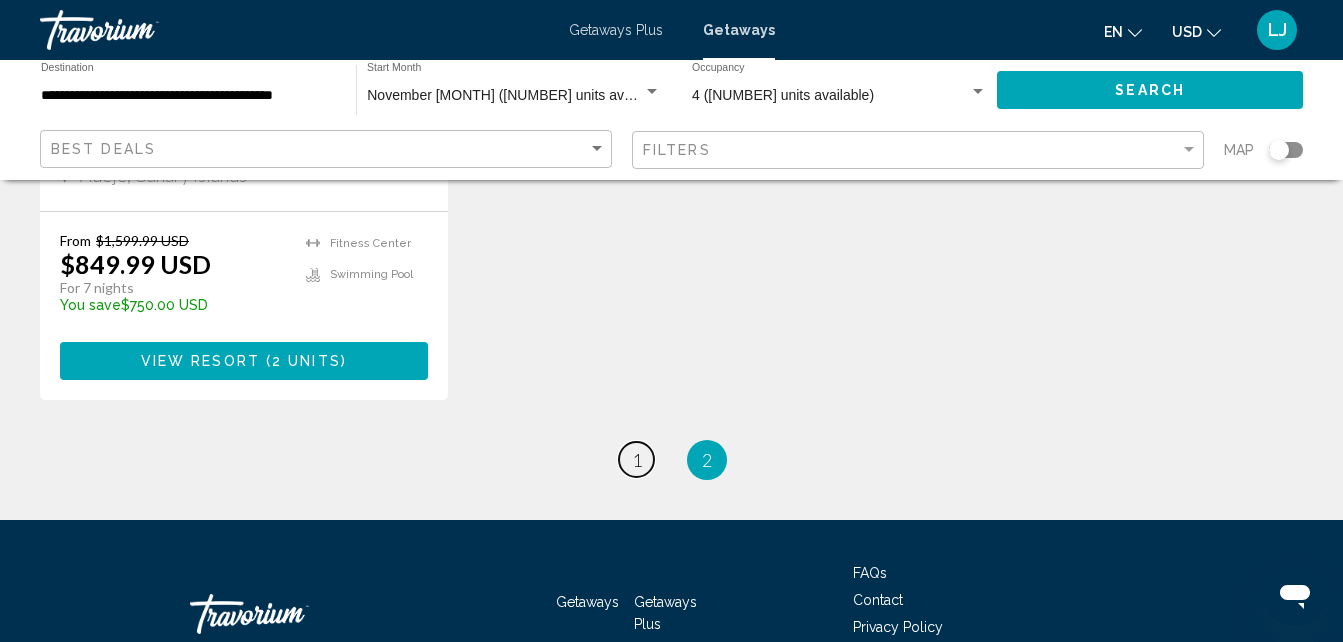 click on "1" at bounding box center (637, 460) 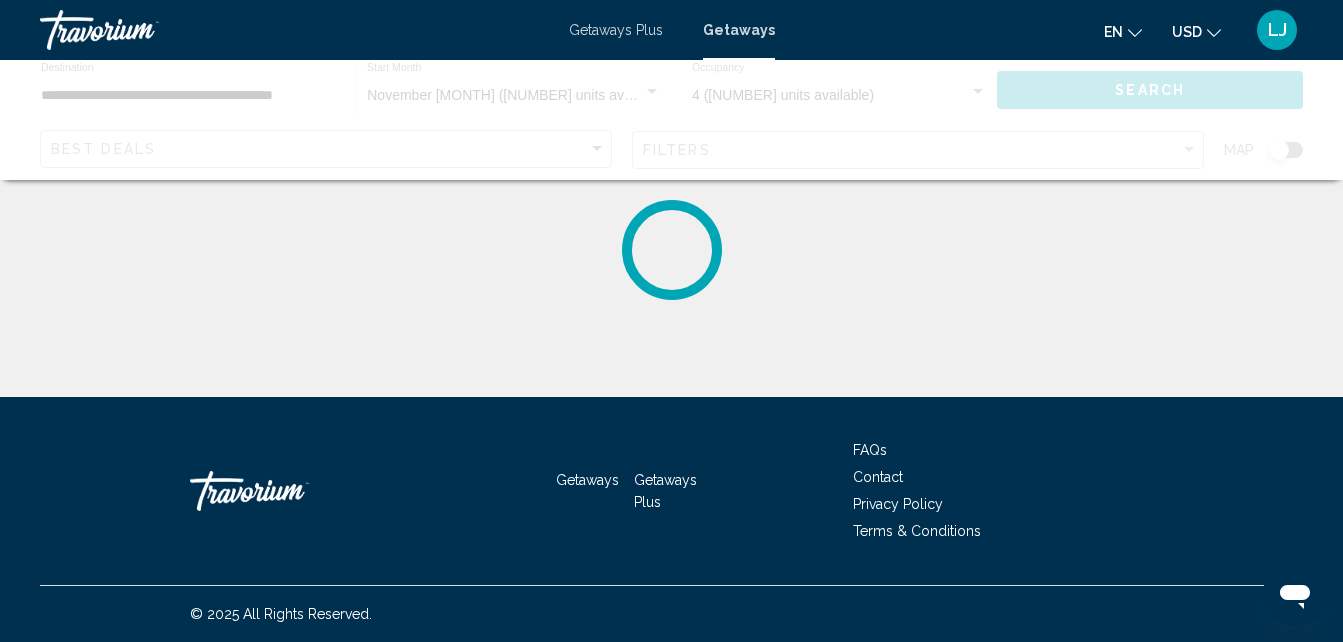 scroll, scrollTop: 0, scrollLeft: 0, axis: both 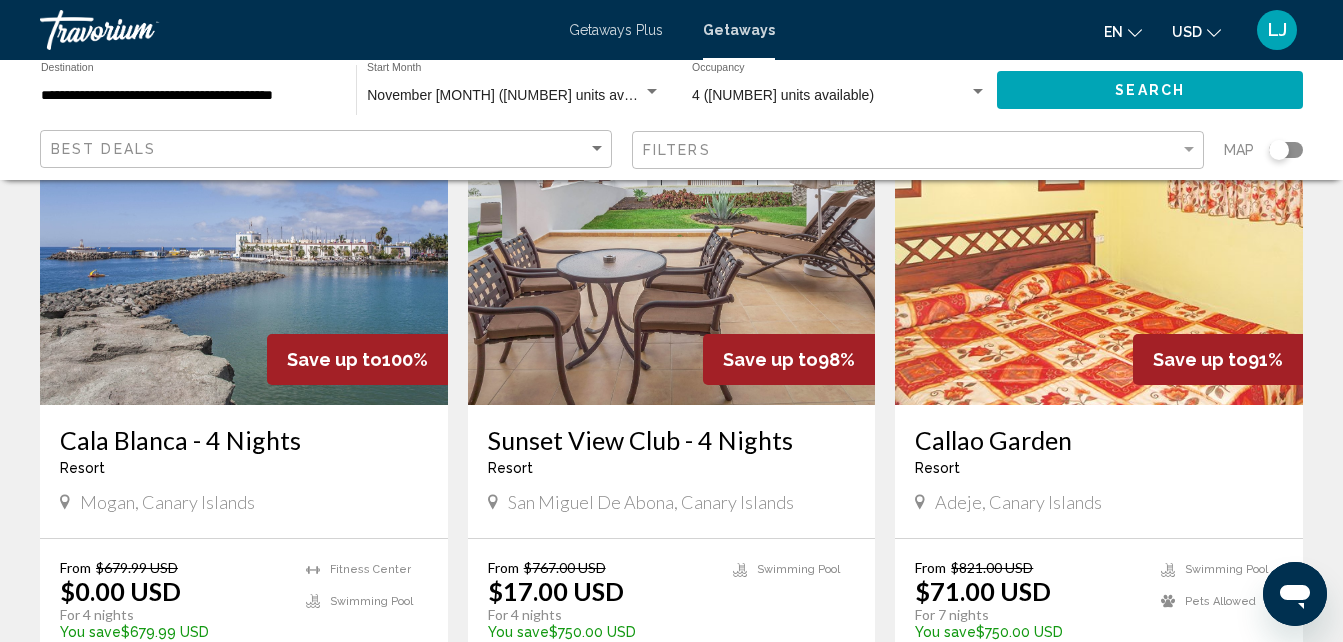 click at bounding box center [244, 245] 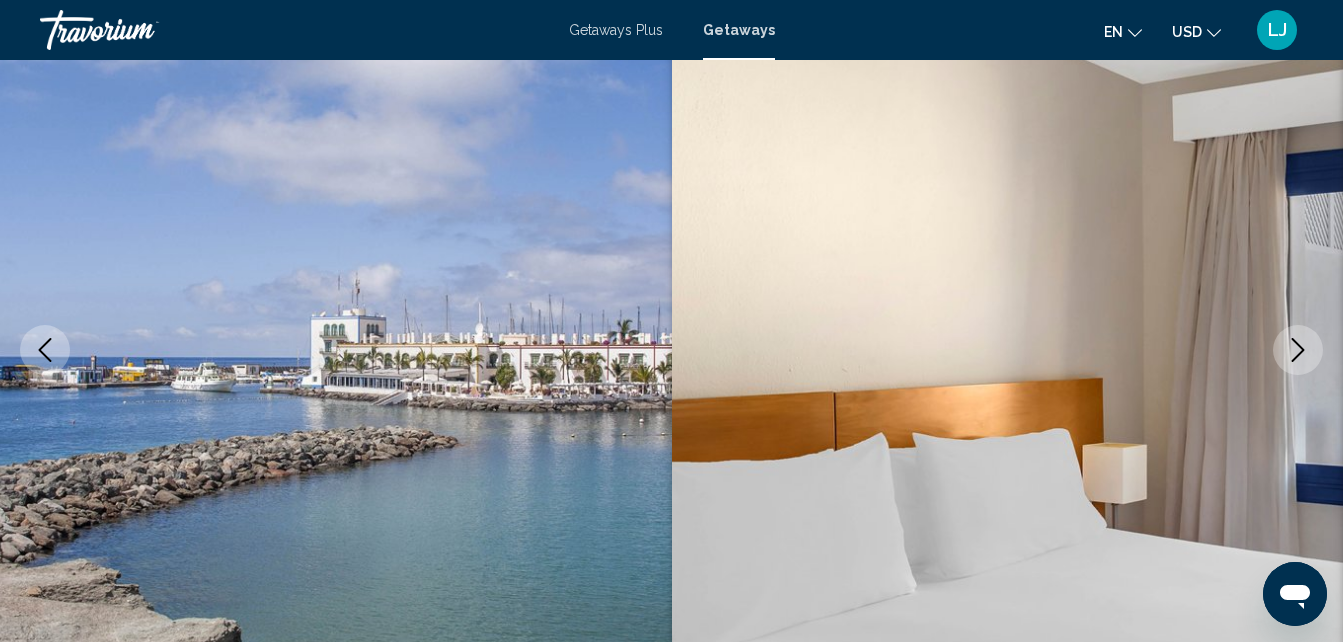 scroll, scrollTop: 214, scrollLeft: 0, axis: vertical 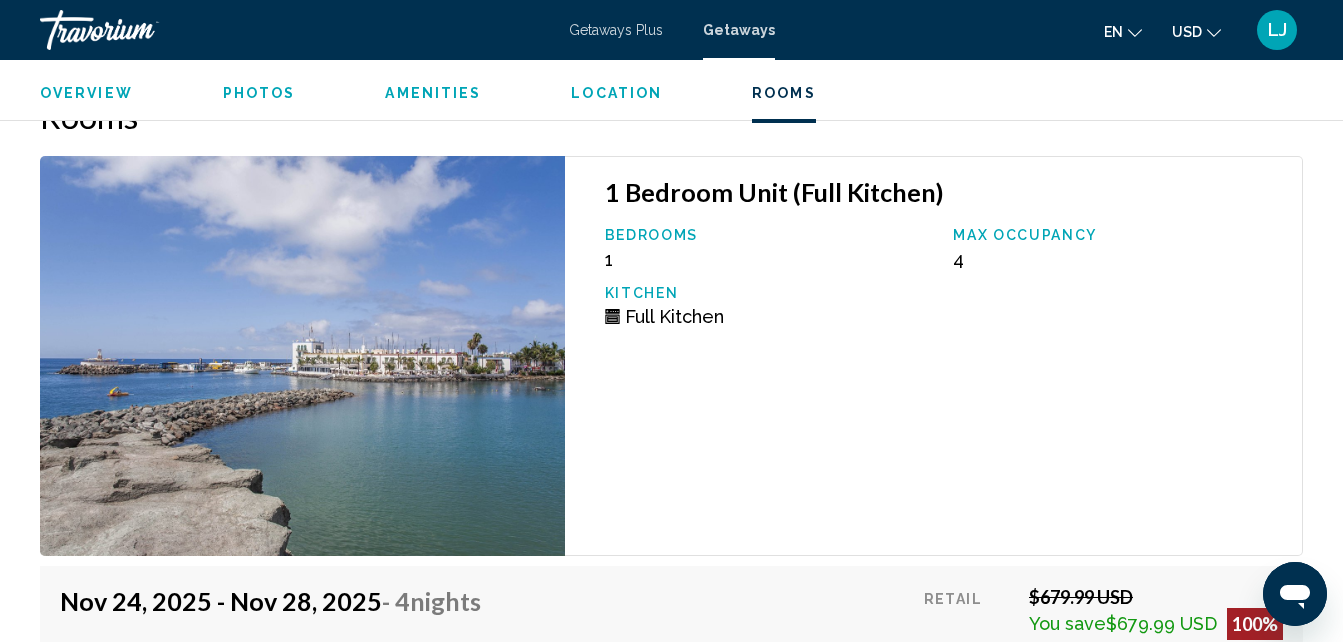 click at bounding box center (302, 356) 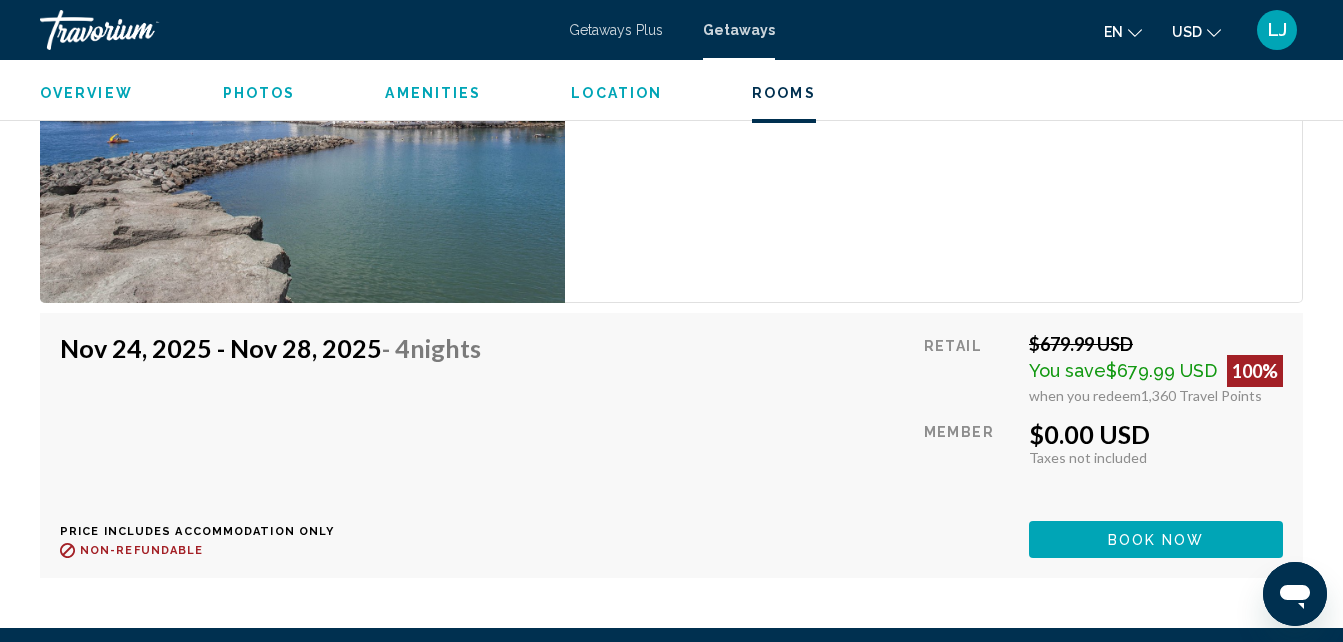 scroll, scrollTop: 4174, scrollLeft: 0, axis: vertical 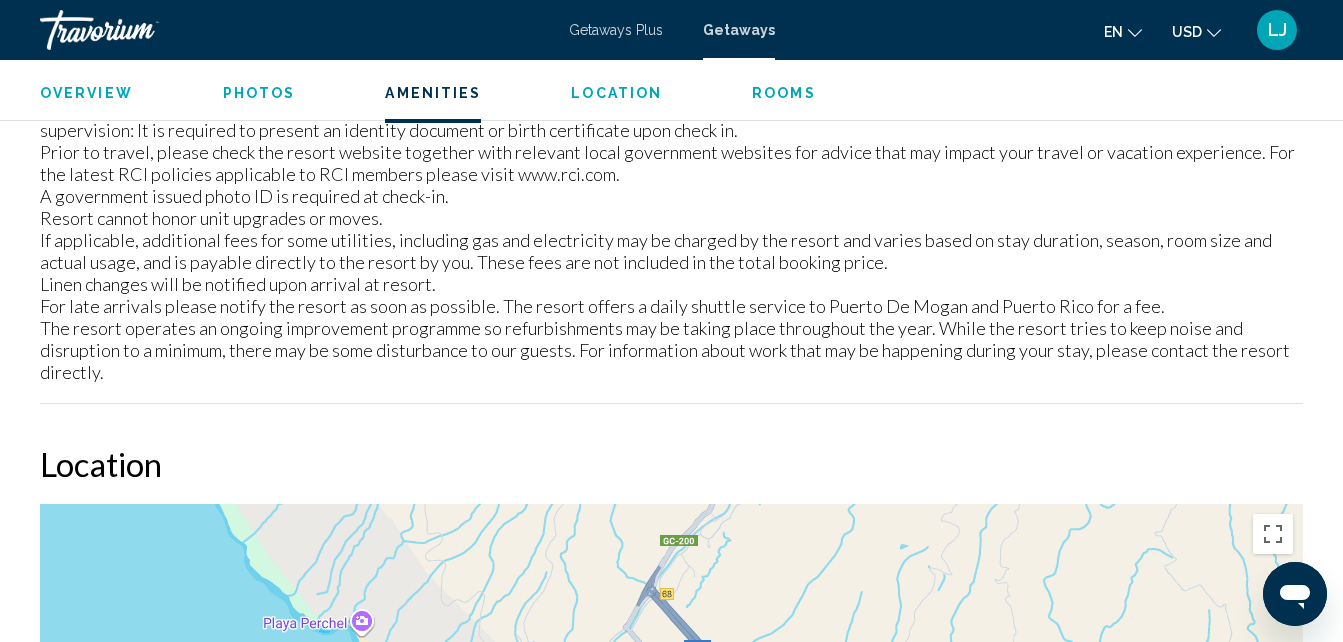 click on "Photos" at bounding box center (259, 93) 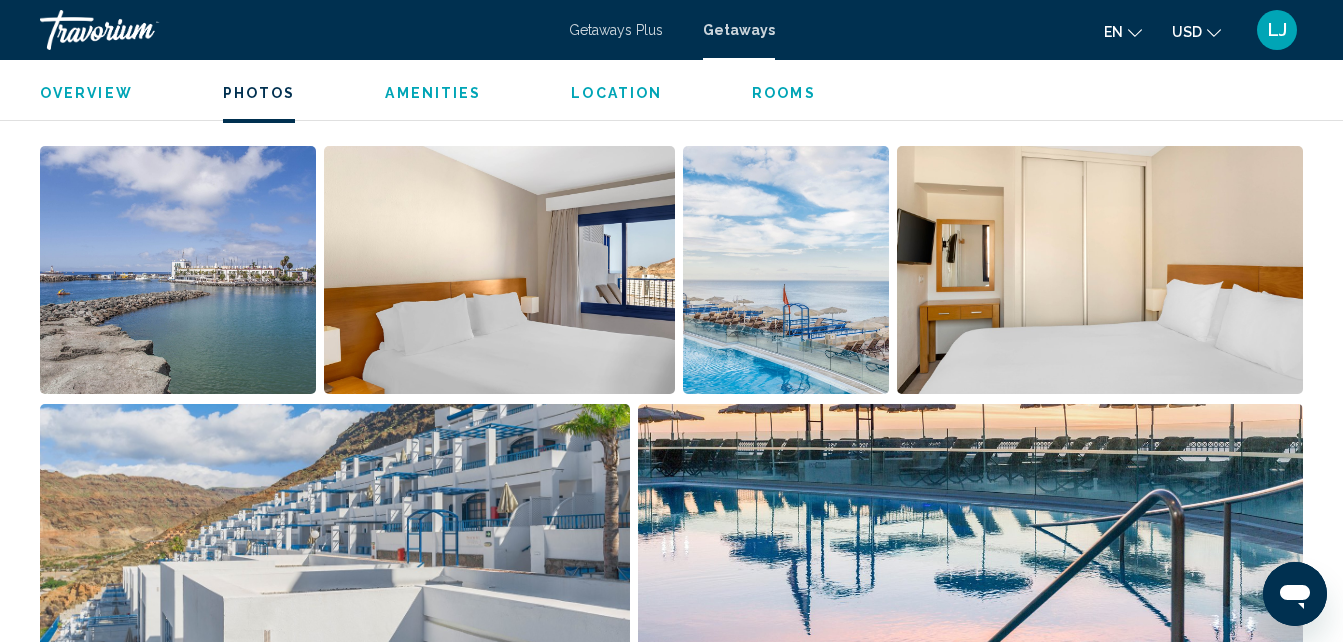 scroll, scrollTop: 1258, scrollLeft: 0, axis: vertical 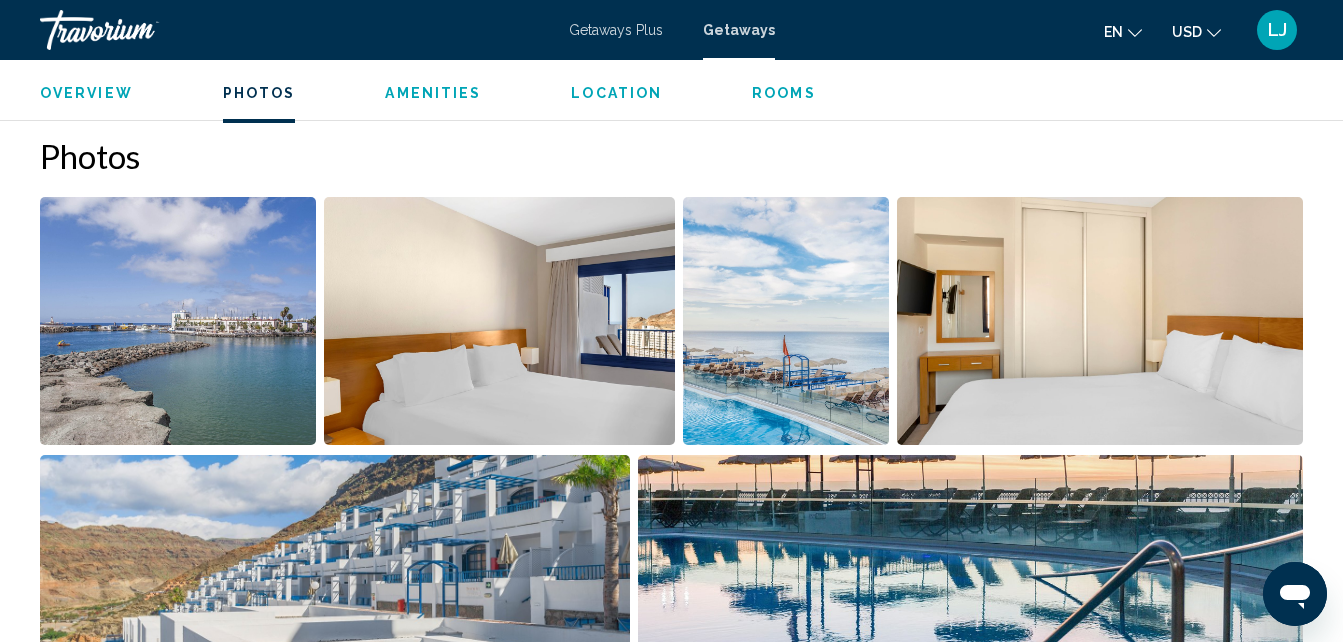 click at bounding box center (786, 321) 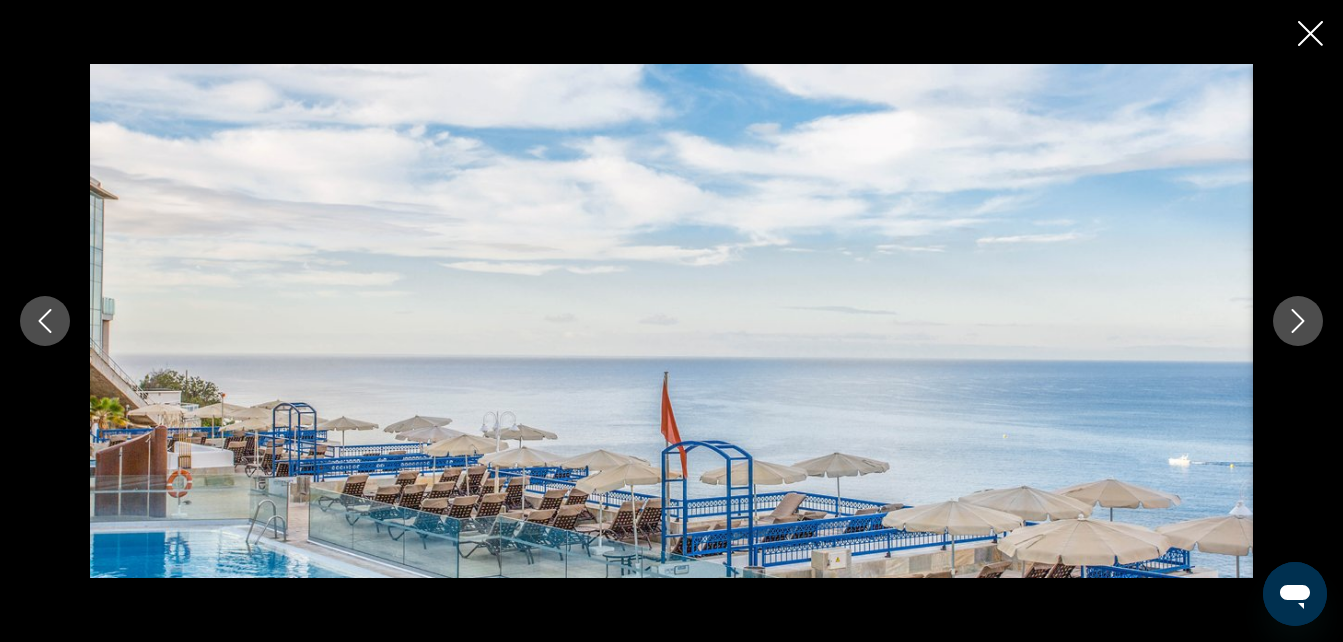click 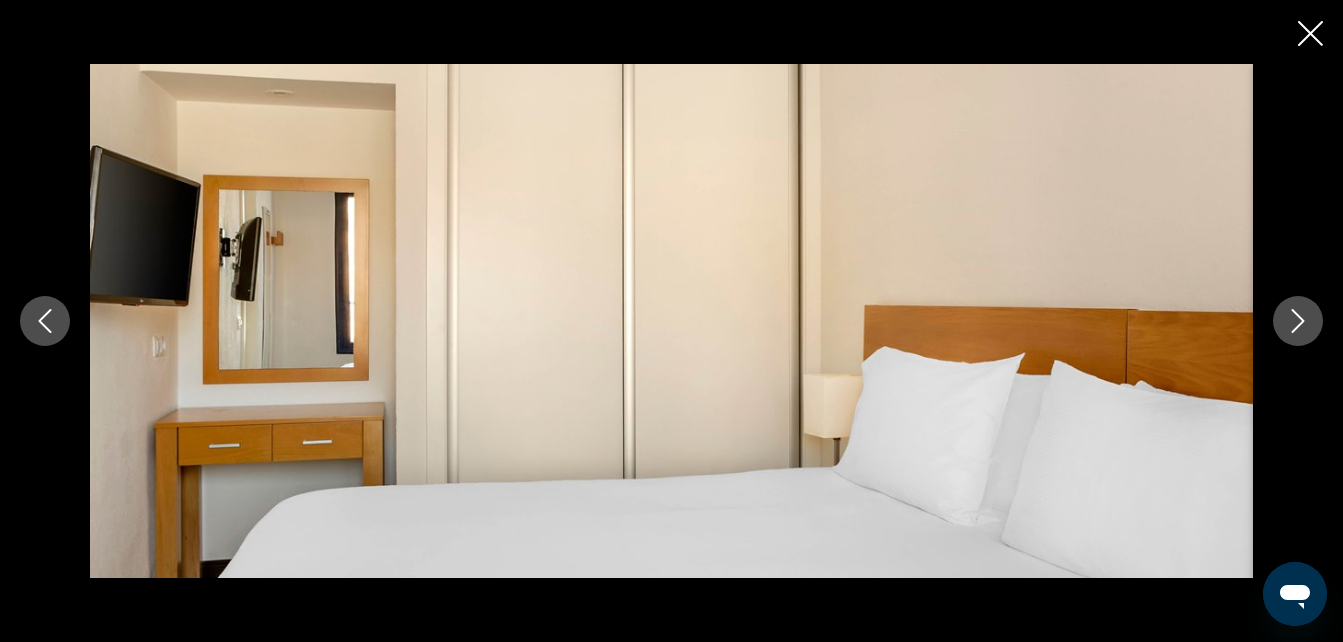 click 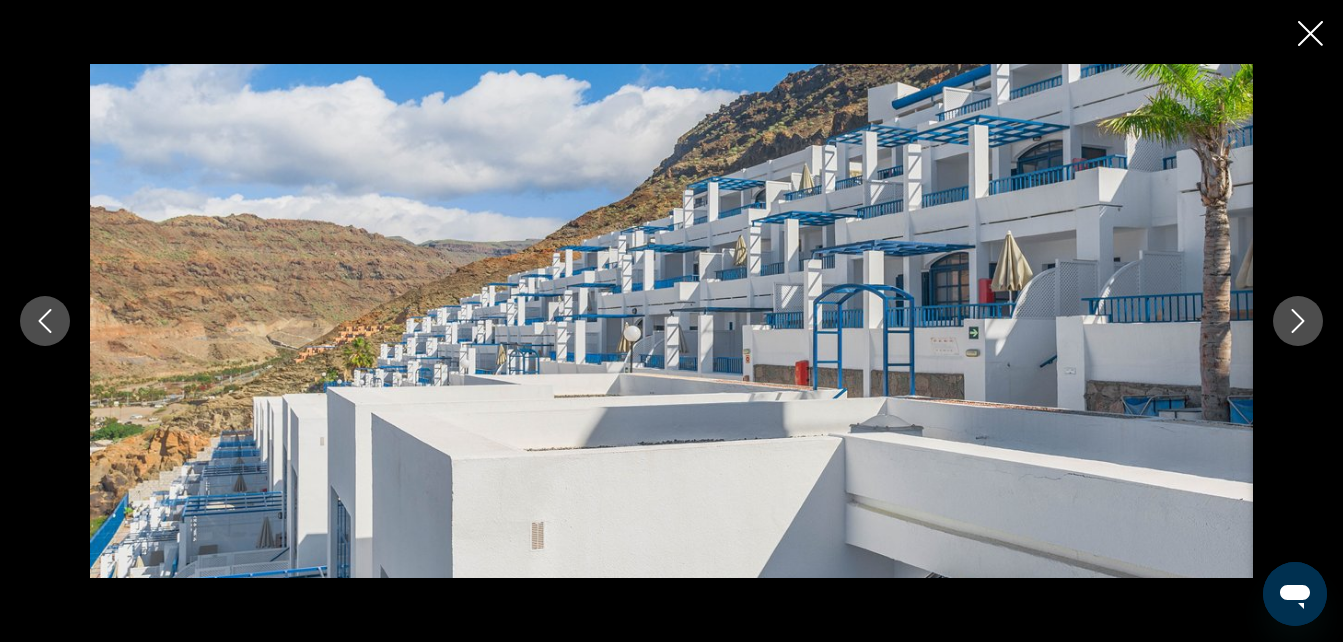 click at bounding box center (1298, 321) 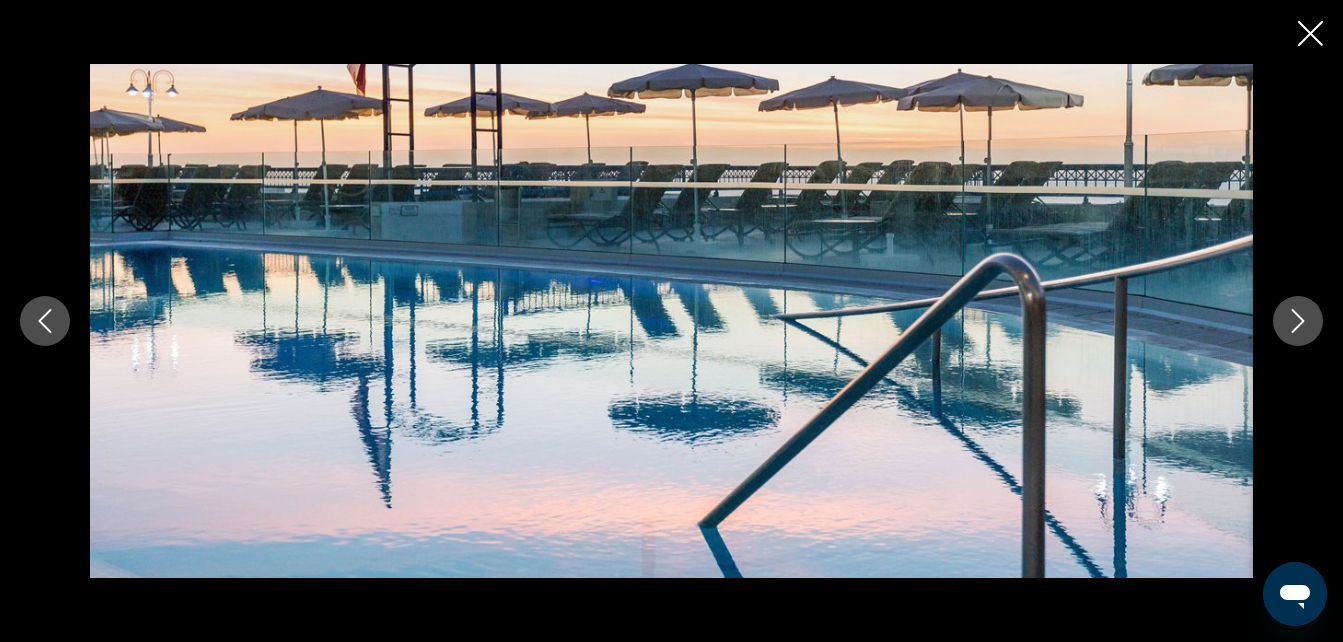 click at bounding box center (1298, 321) 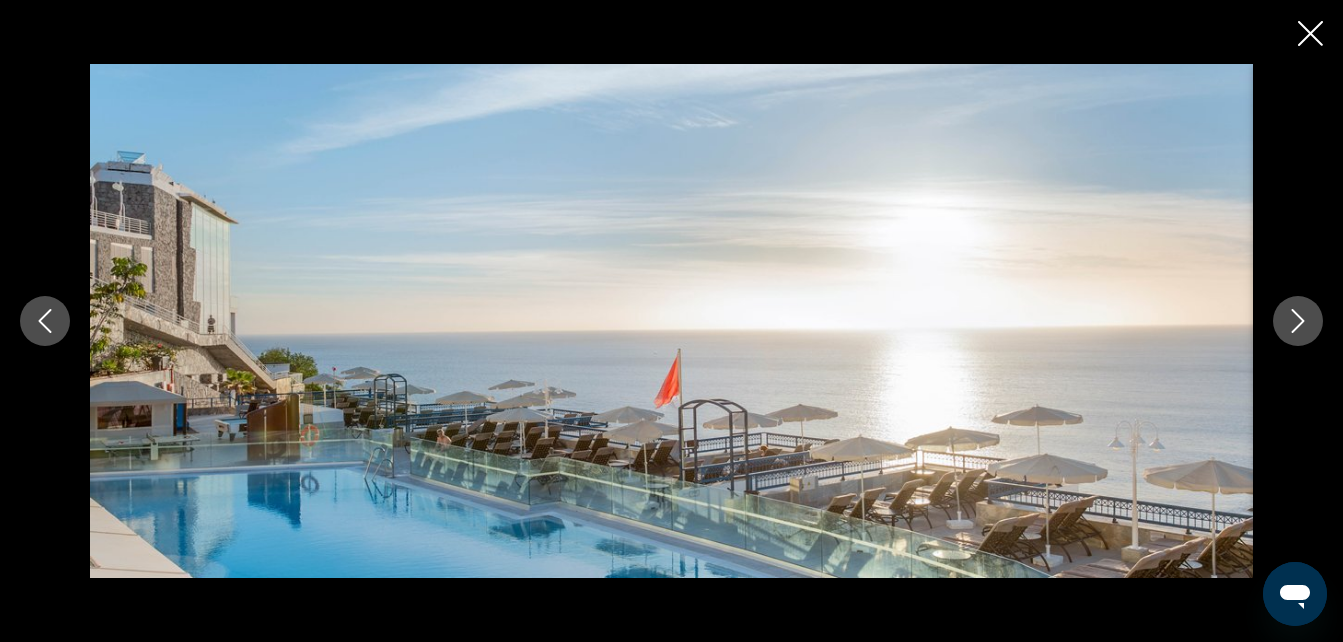 click at bounding box center [1298, 321] 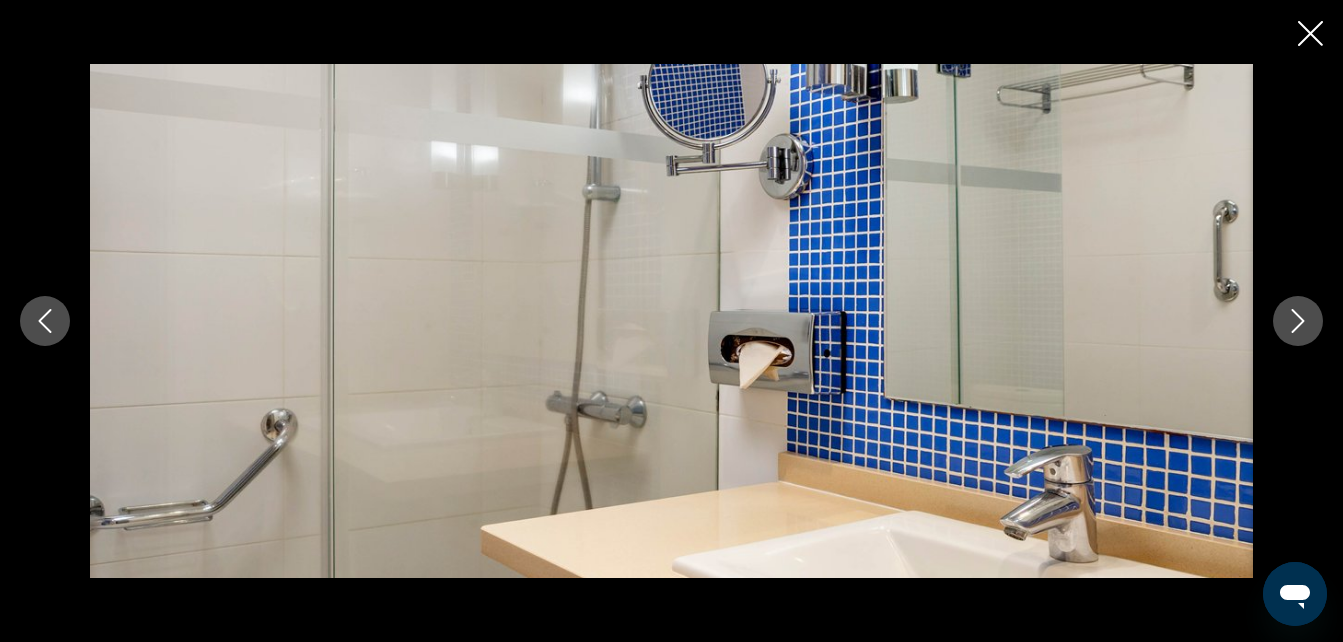 click 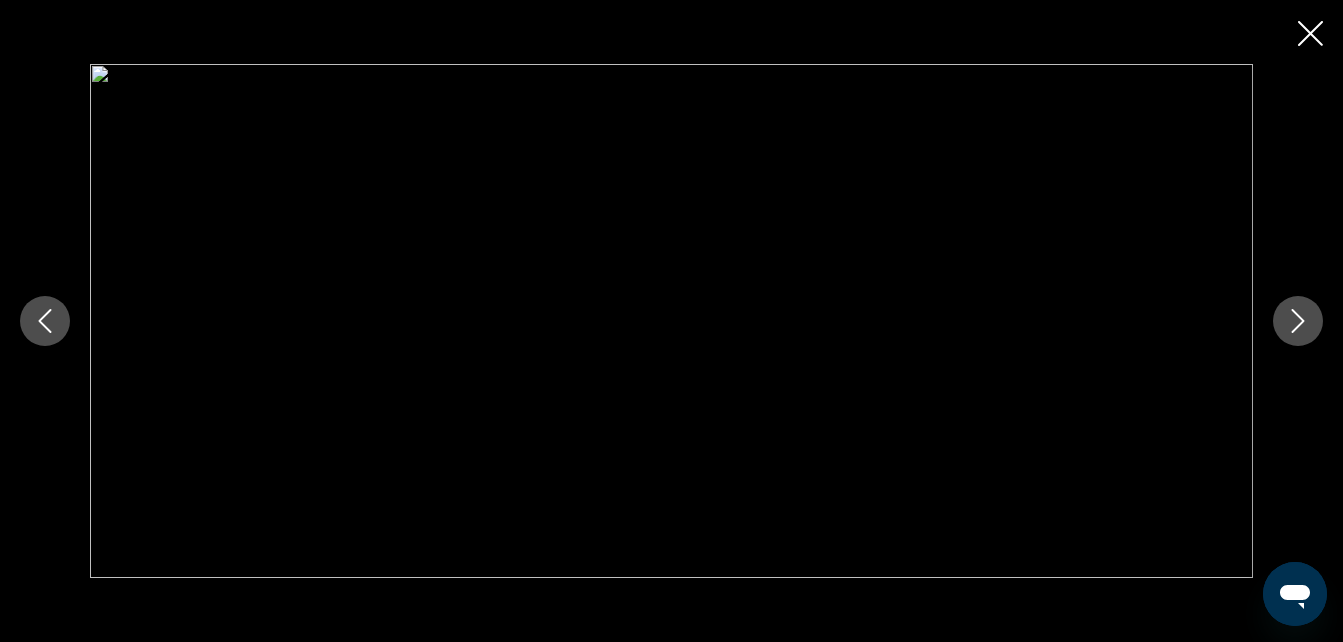 click 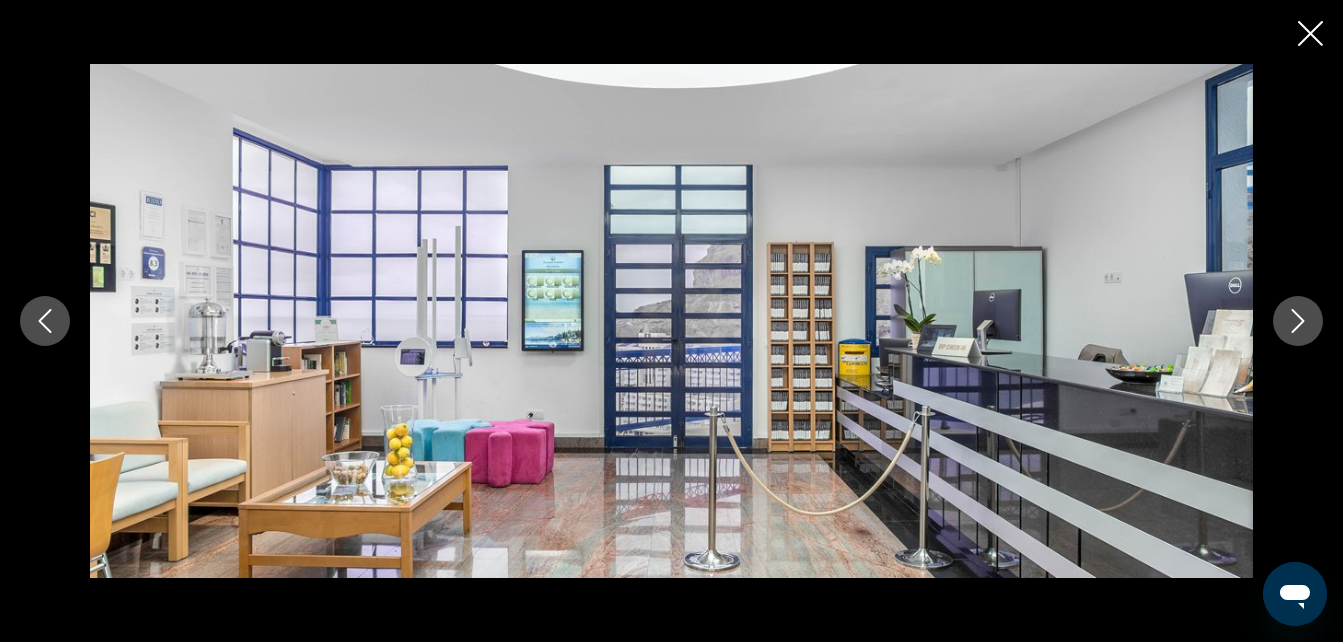 click 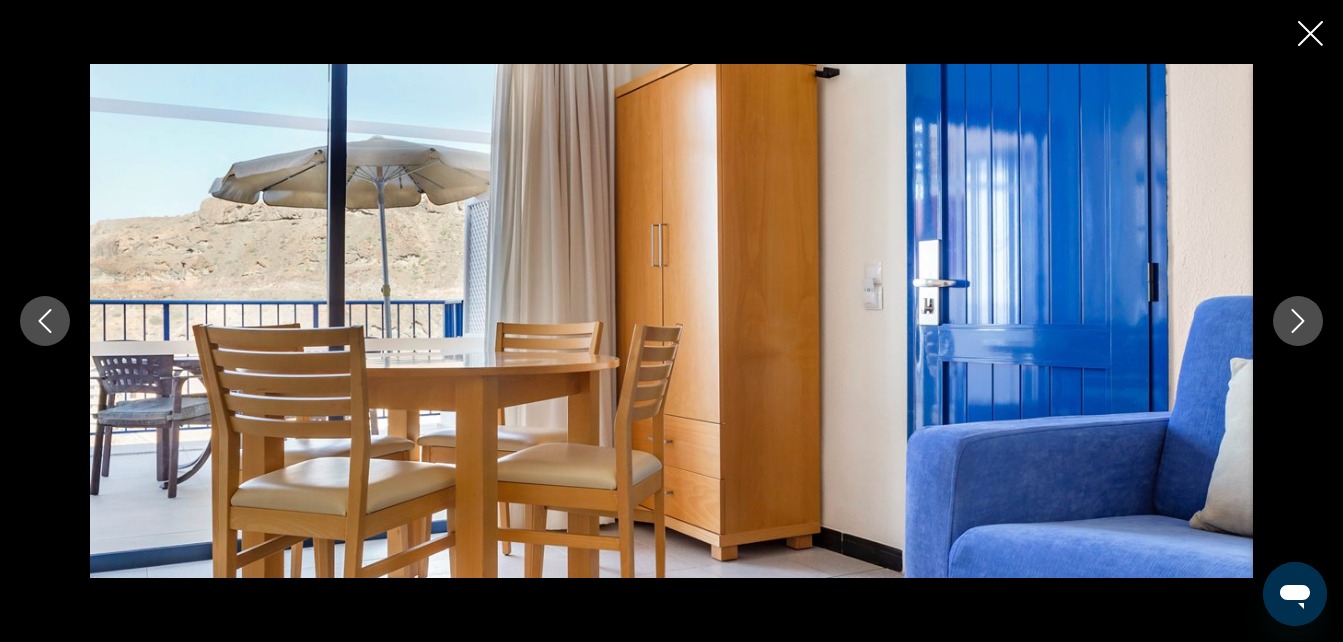 click 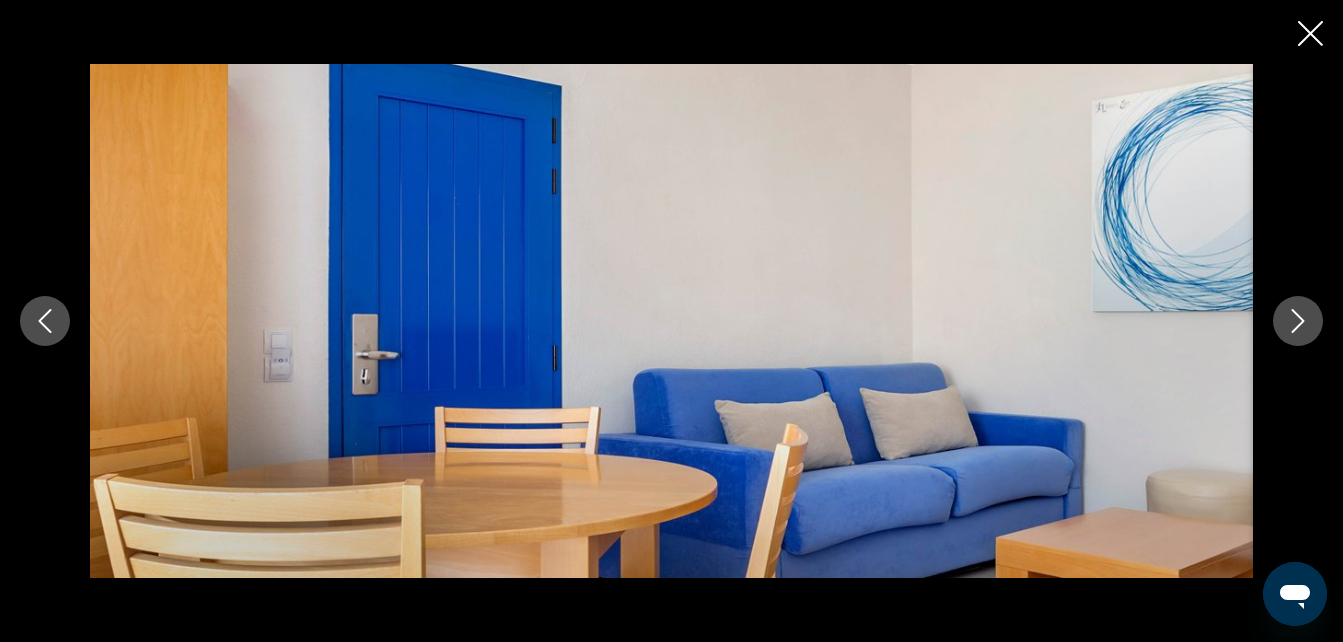 click 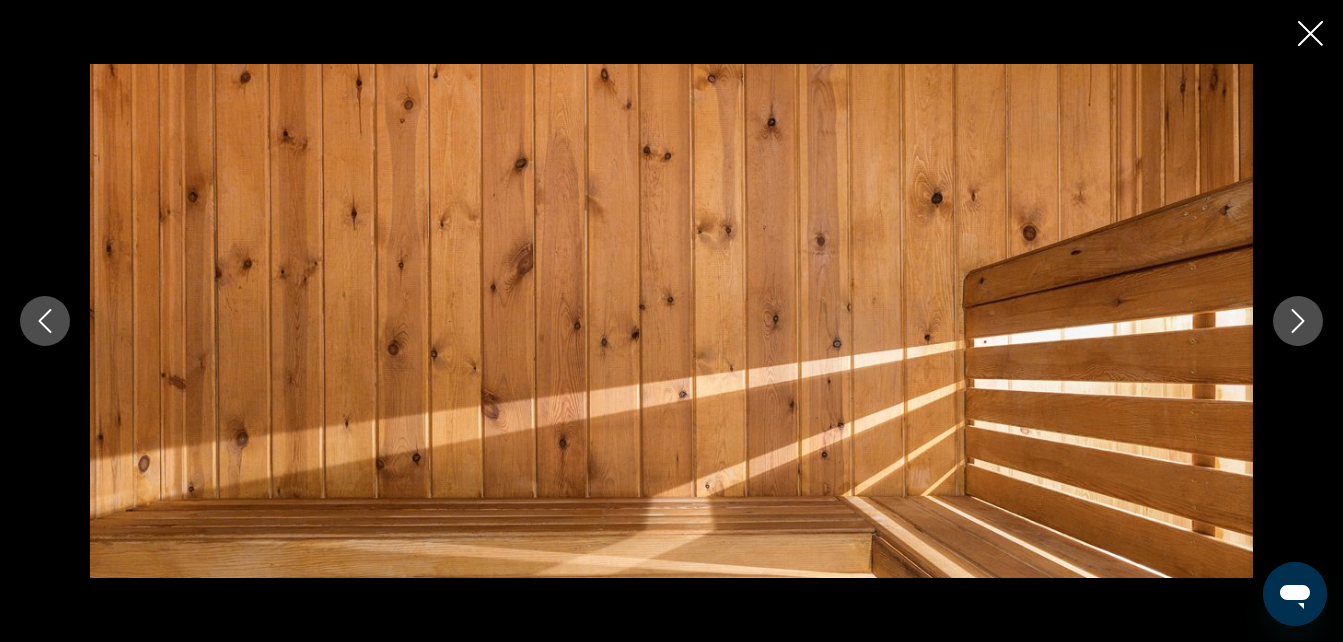 click 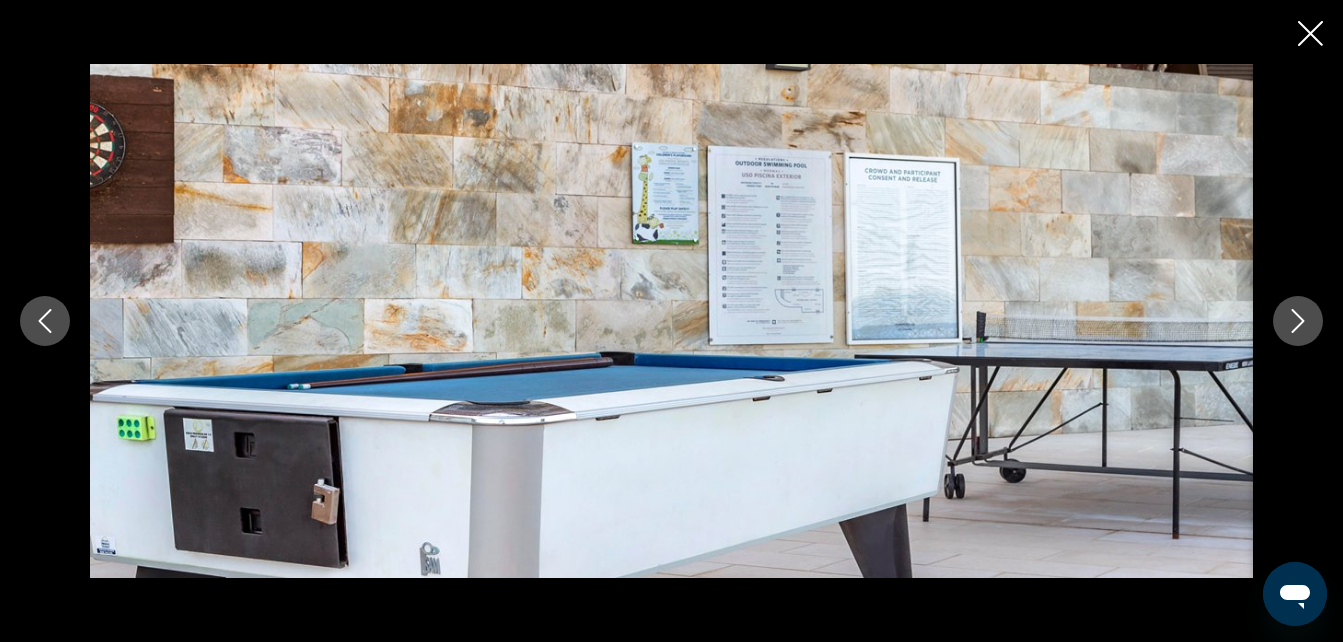 click 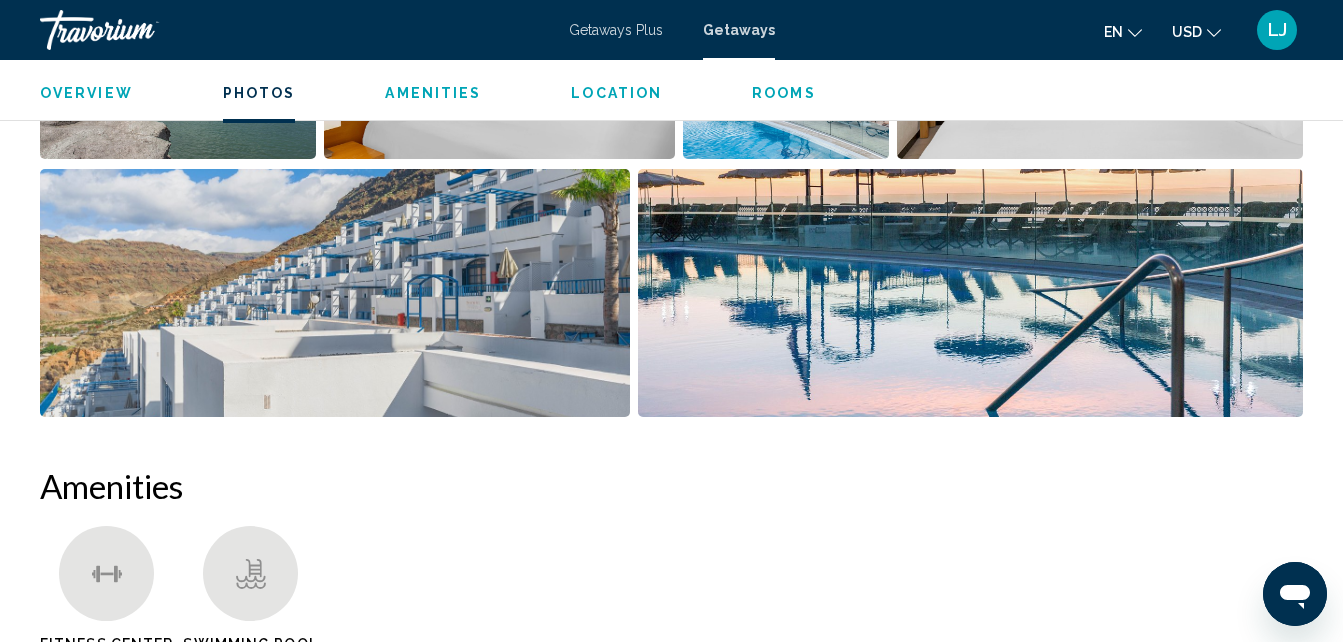 scroll, scrollTop: 1553, scrollLeft: 0, axis: vertical 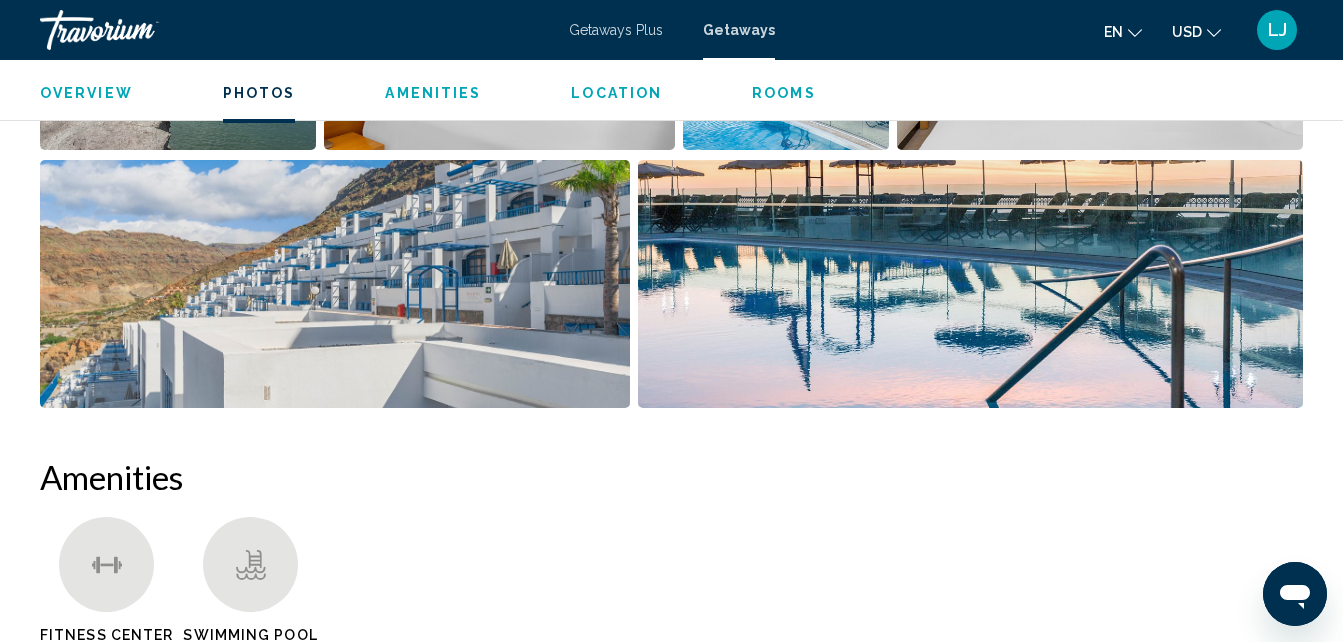 click on "Overview
Photos
Amenities
Location
Rooms
Search" 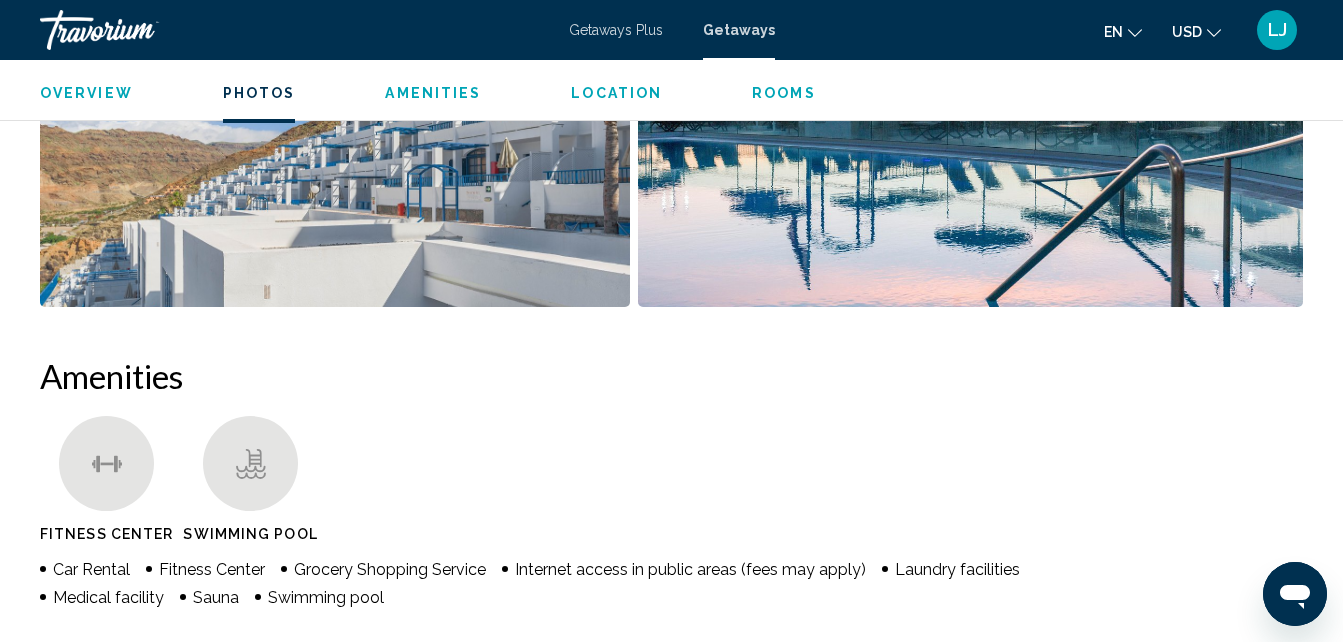 scroll, scrollTop: 1874, scrollLeft: 0, axis: vertical 